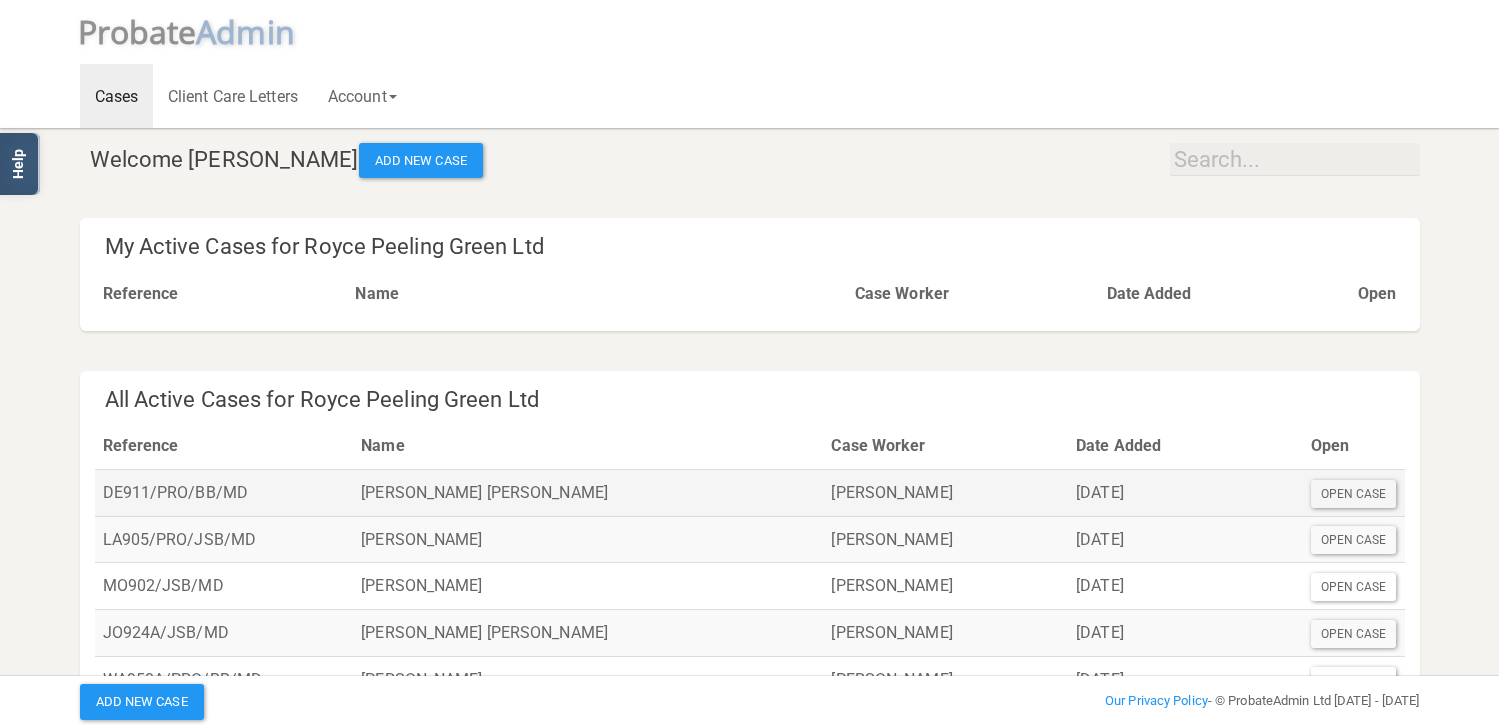 scroll, scrollTop: 0, scrollLeft: 0, axis: both 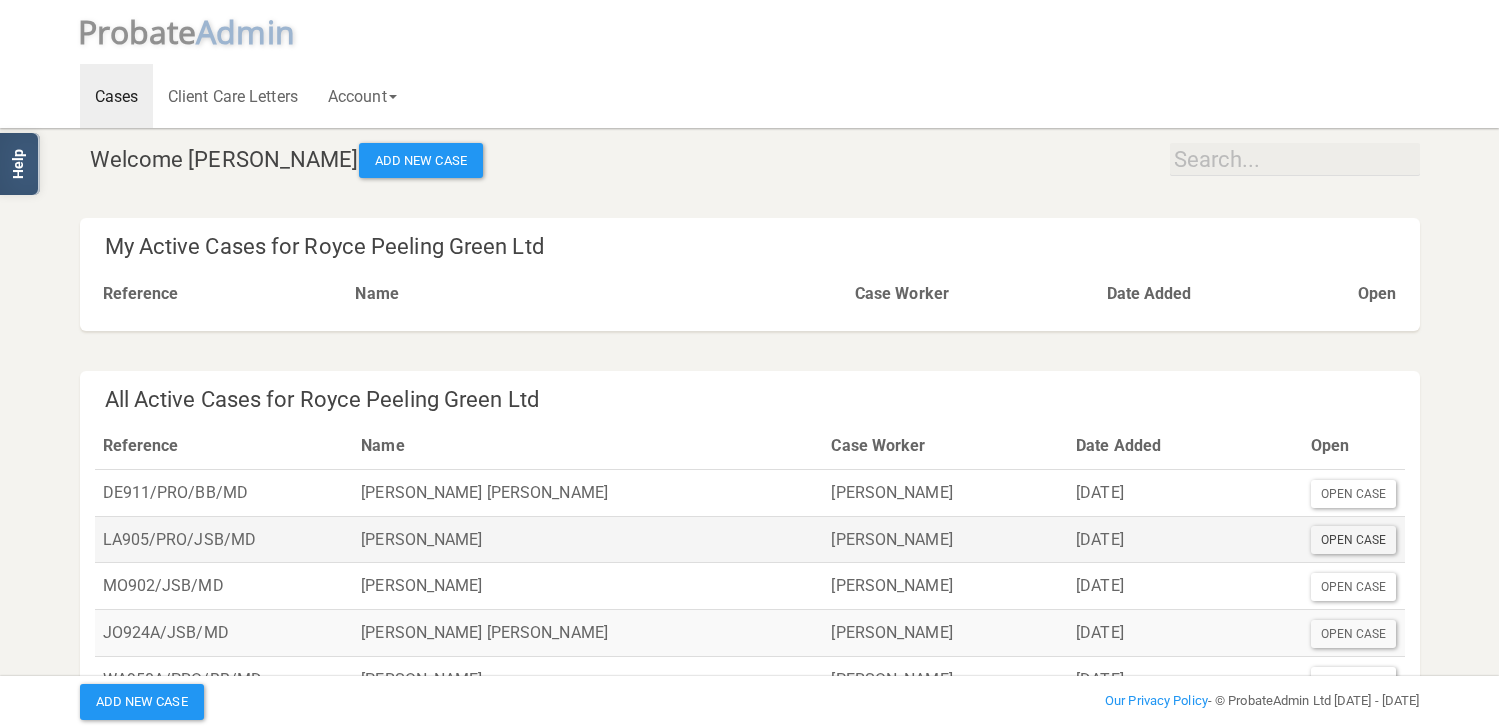 click on "Open Case" at bounding box center [1354, 540] 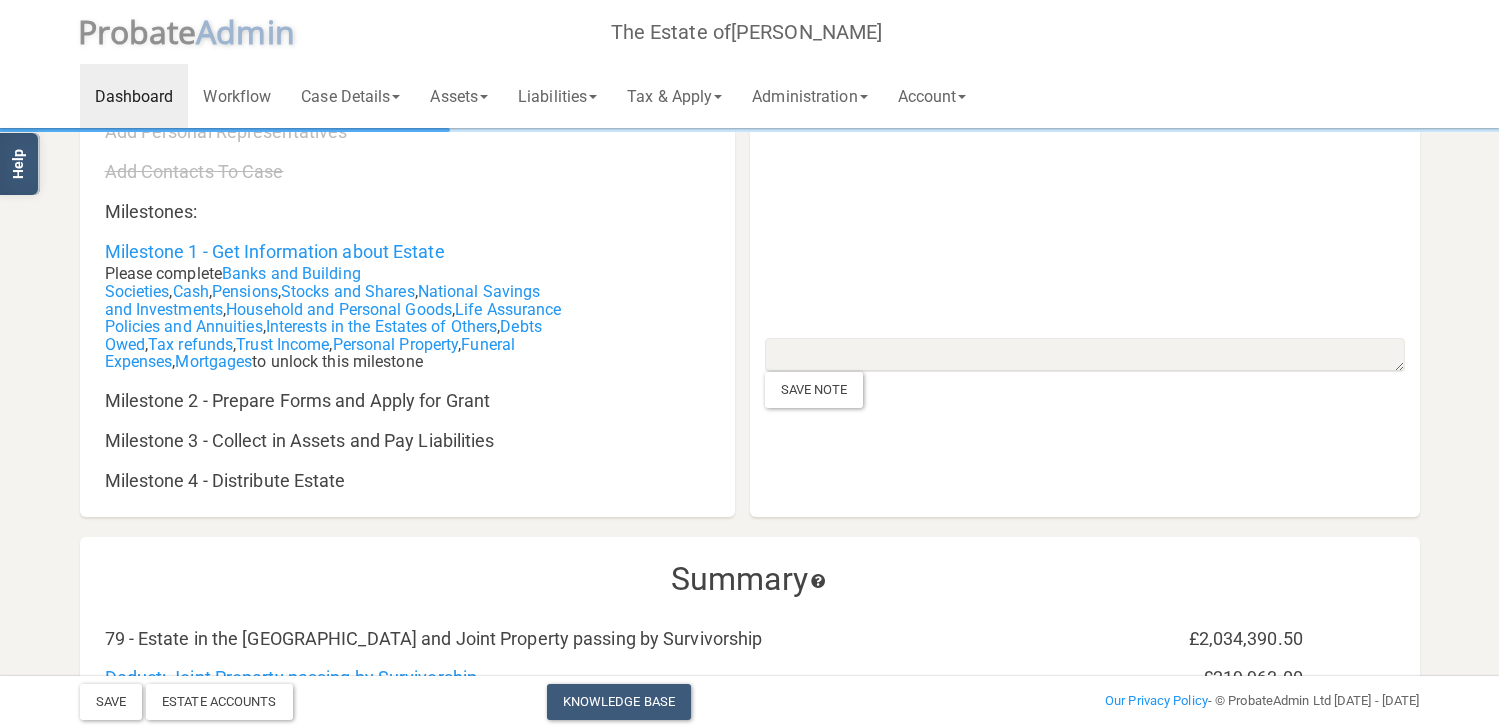 scroll, scrollTop: 0, scrollLeft: 0, axis: both 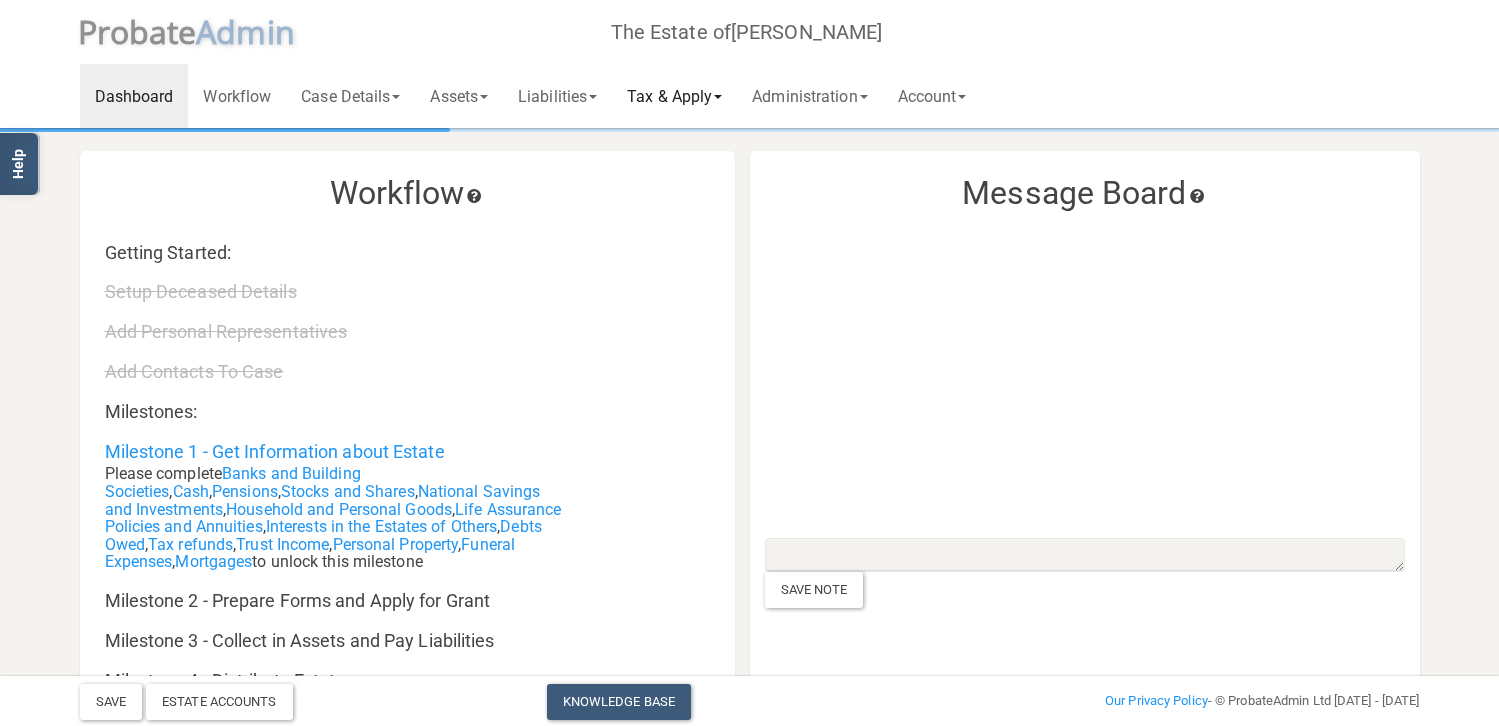 click on "Tax & Apply" at bounding box center [674, 96] 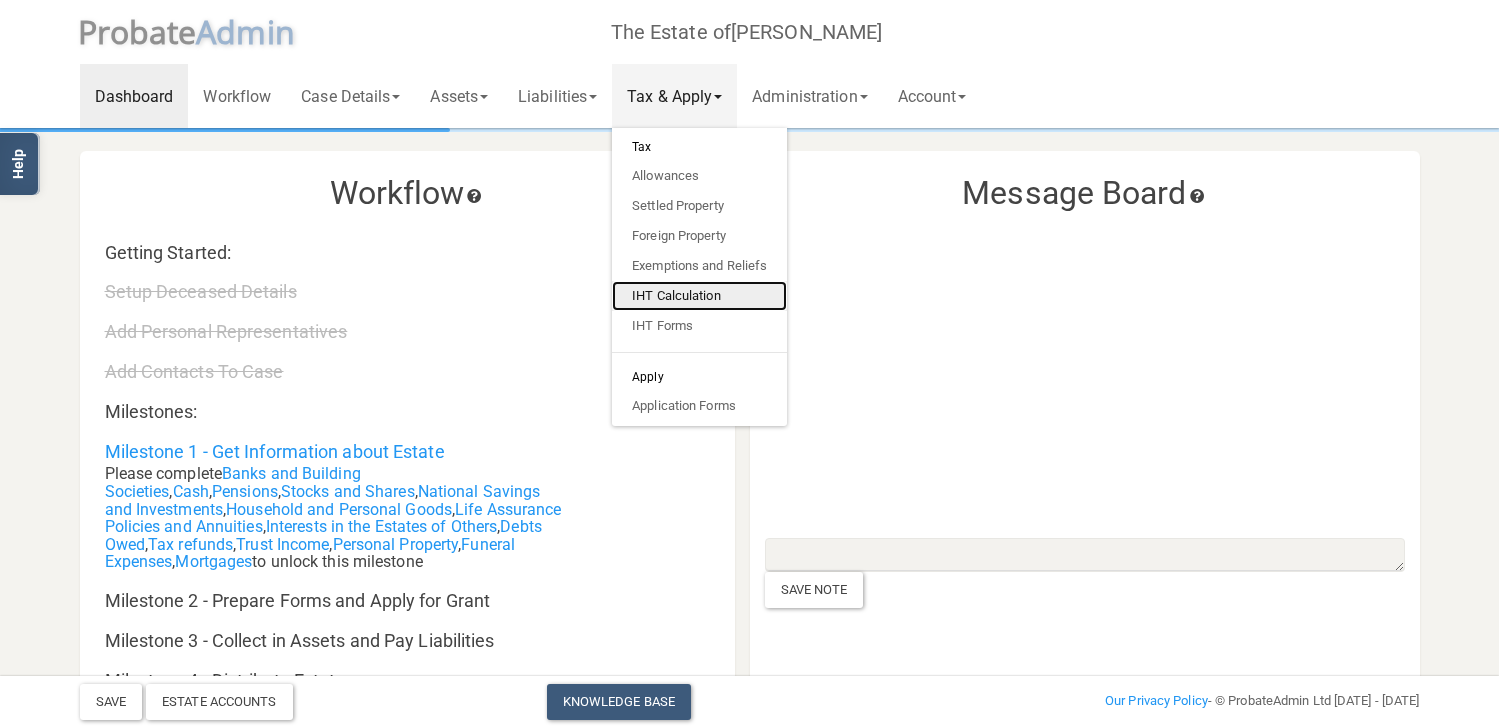 click on "IHT Calculation" at bounding box center (699, 296) 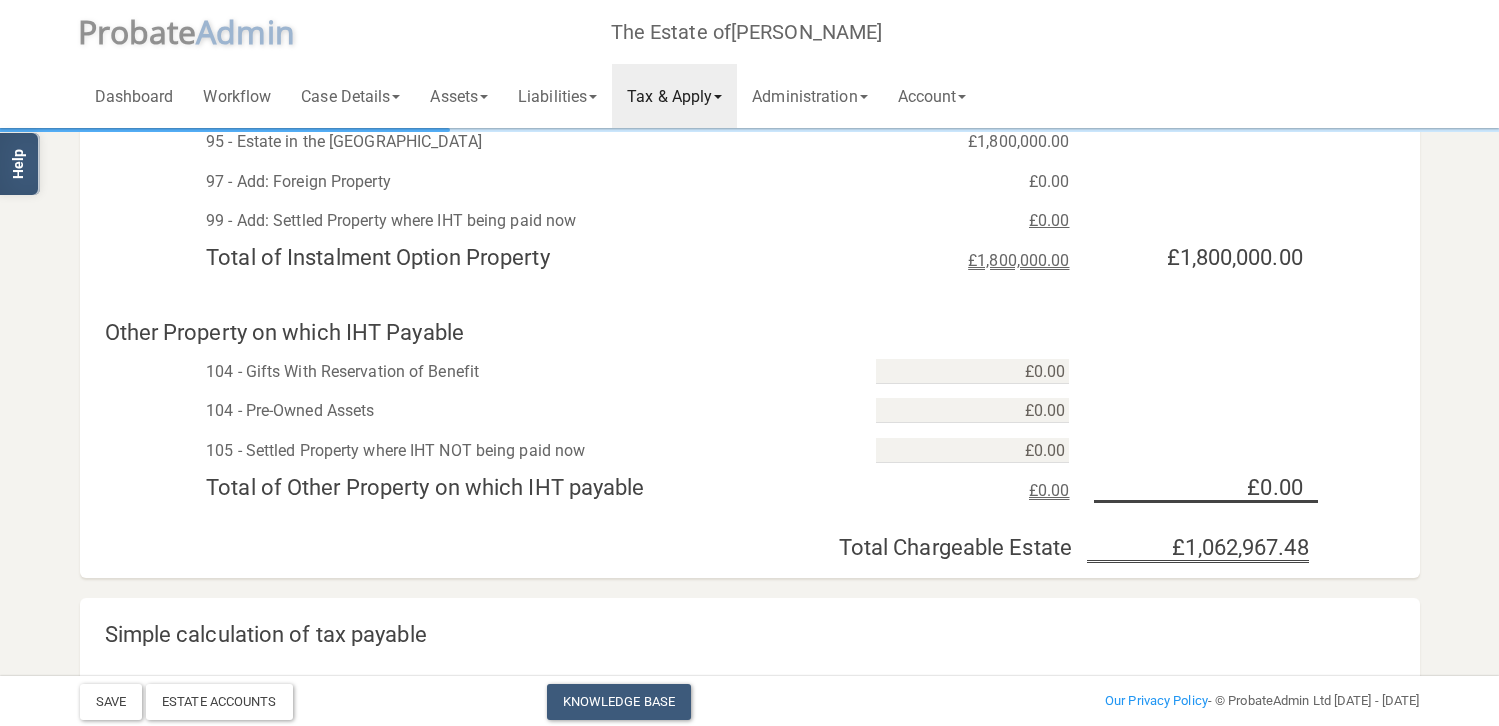 scroll, scrollTop: 800, scrollLeft: 0, axis: vertical 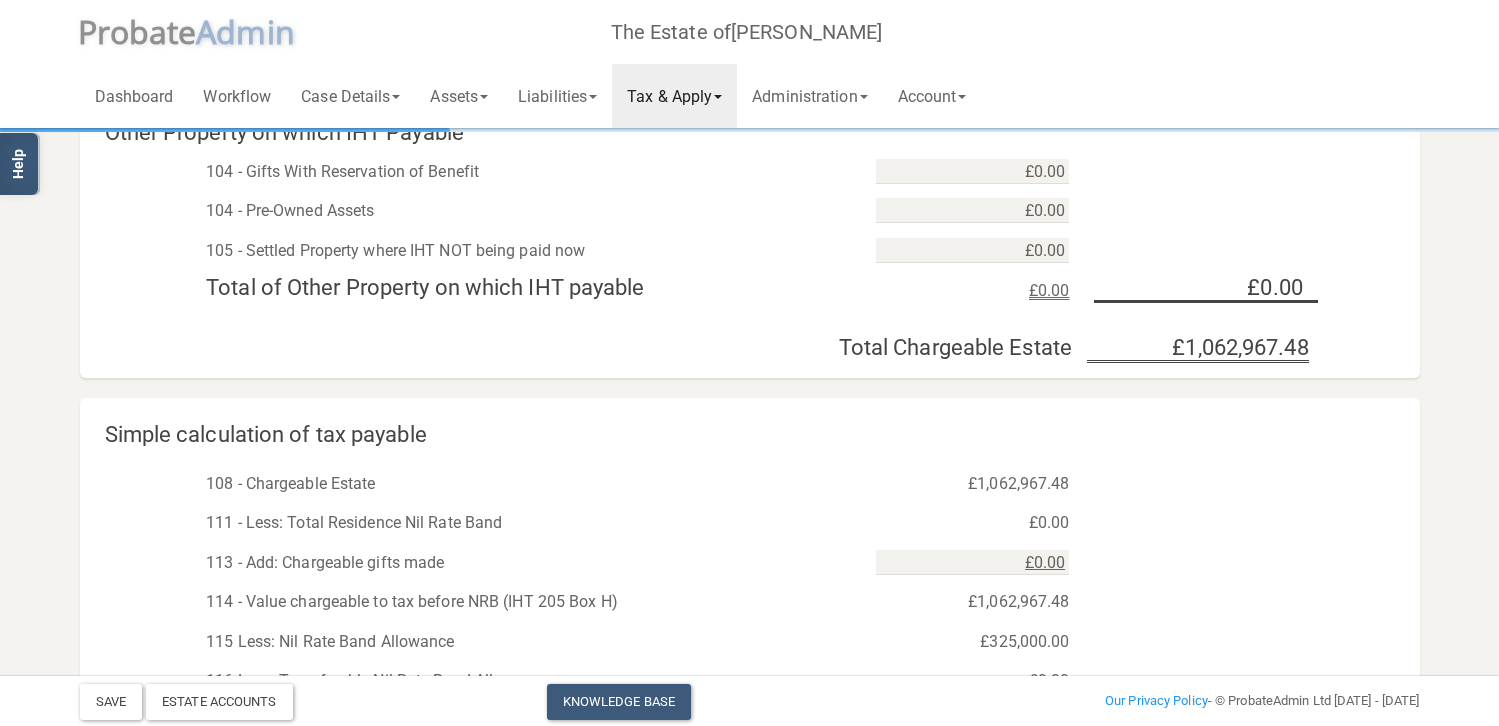 click on "Tax & Apply" at bounding box center [674, 96] 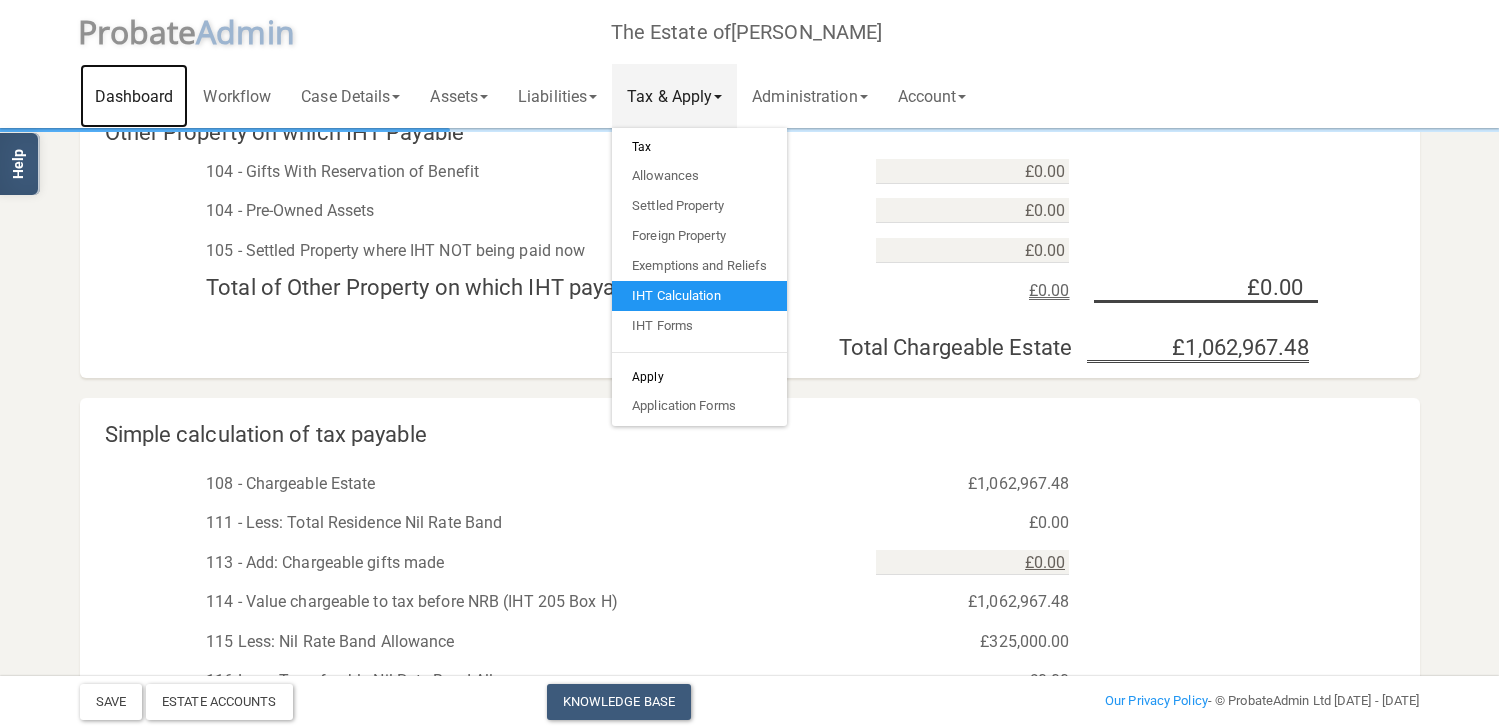 click on "Dashboard" at bounding box center [134, 96] 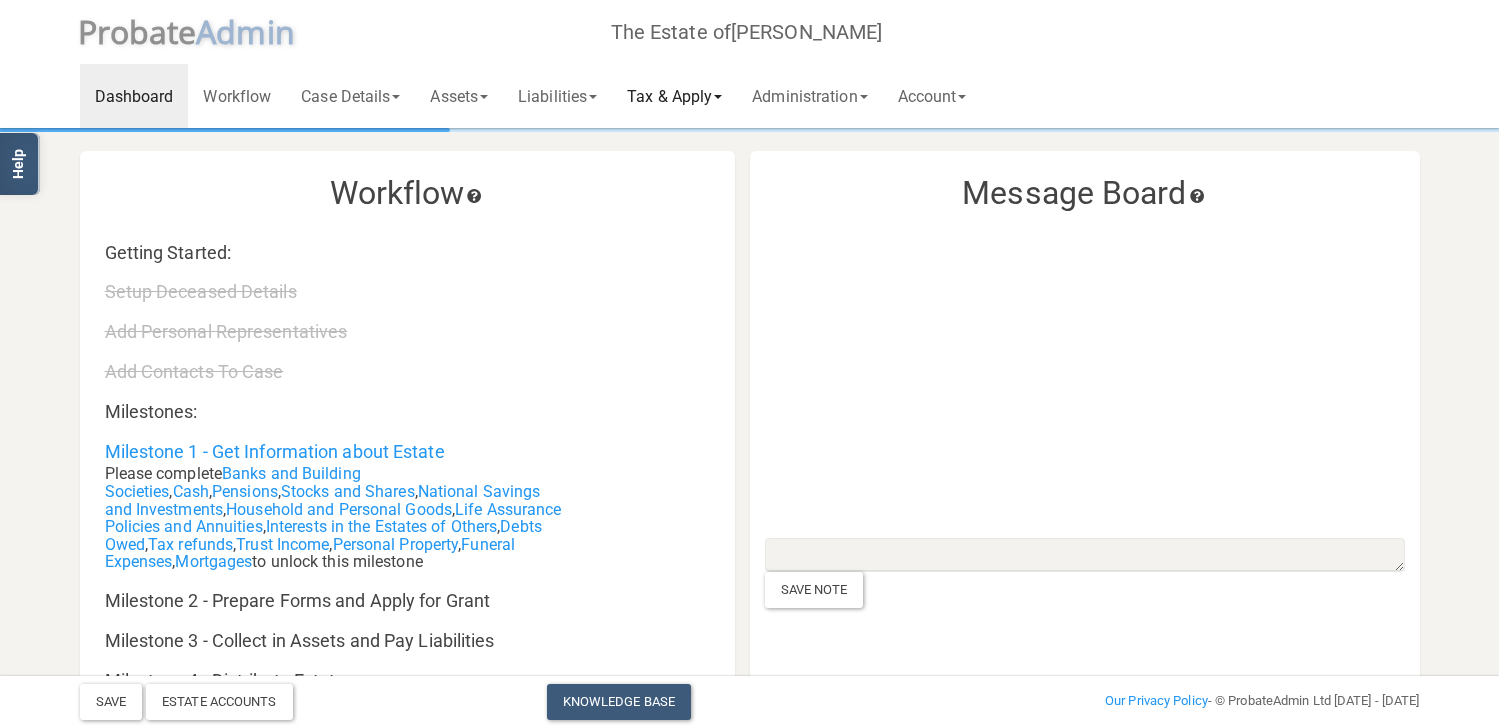 click on "Tax & Apply" at bounding box center (674, 96) 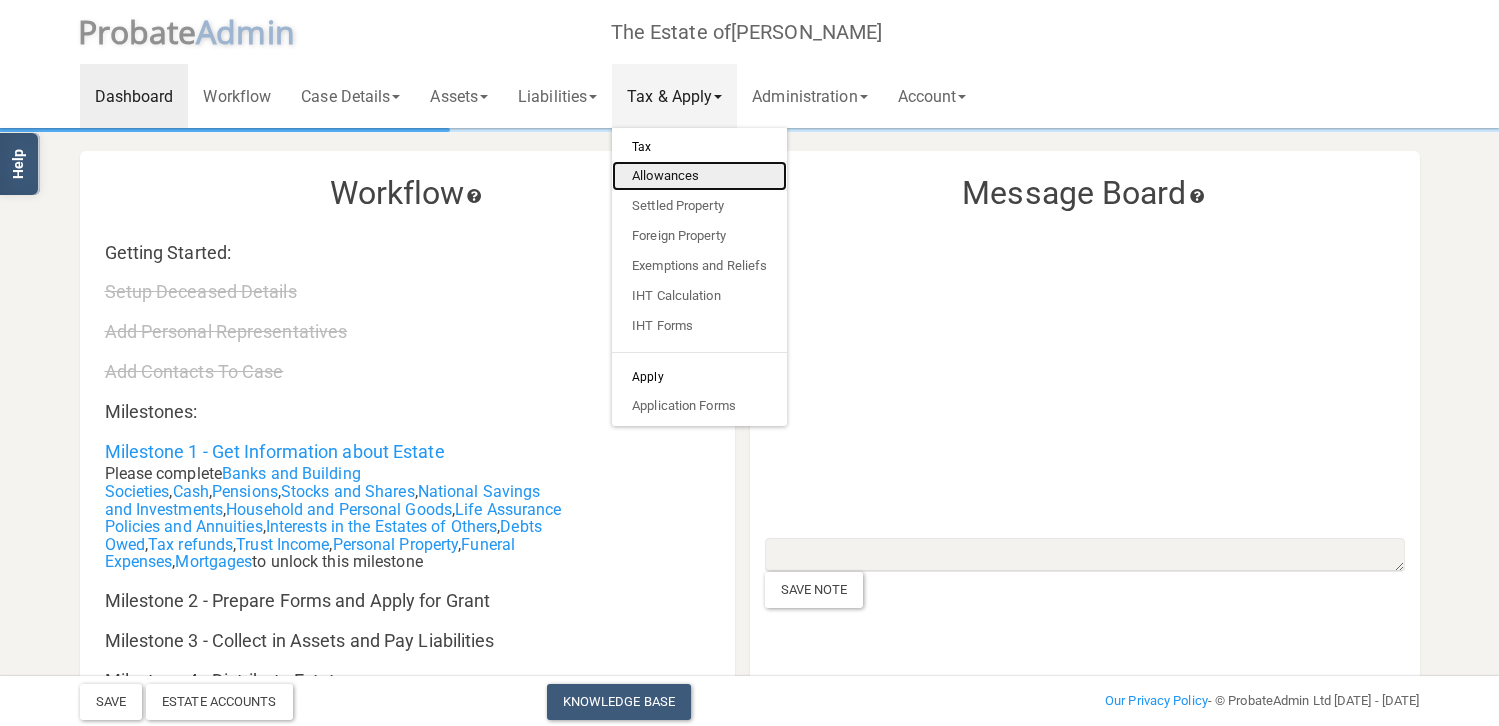 click on "Allowances" at bounding box center (699, 176) 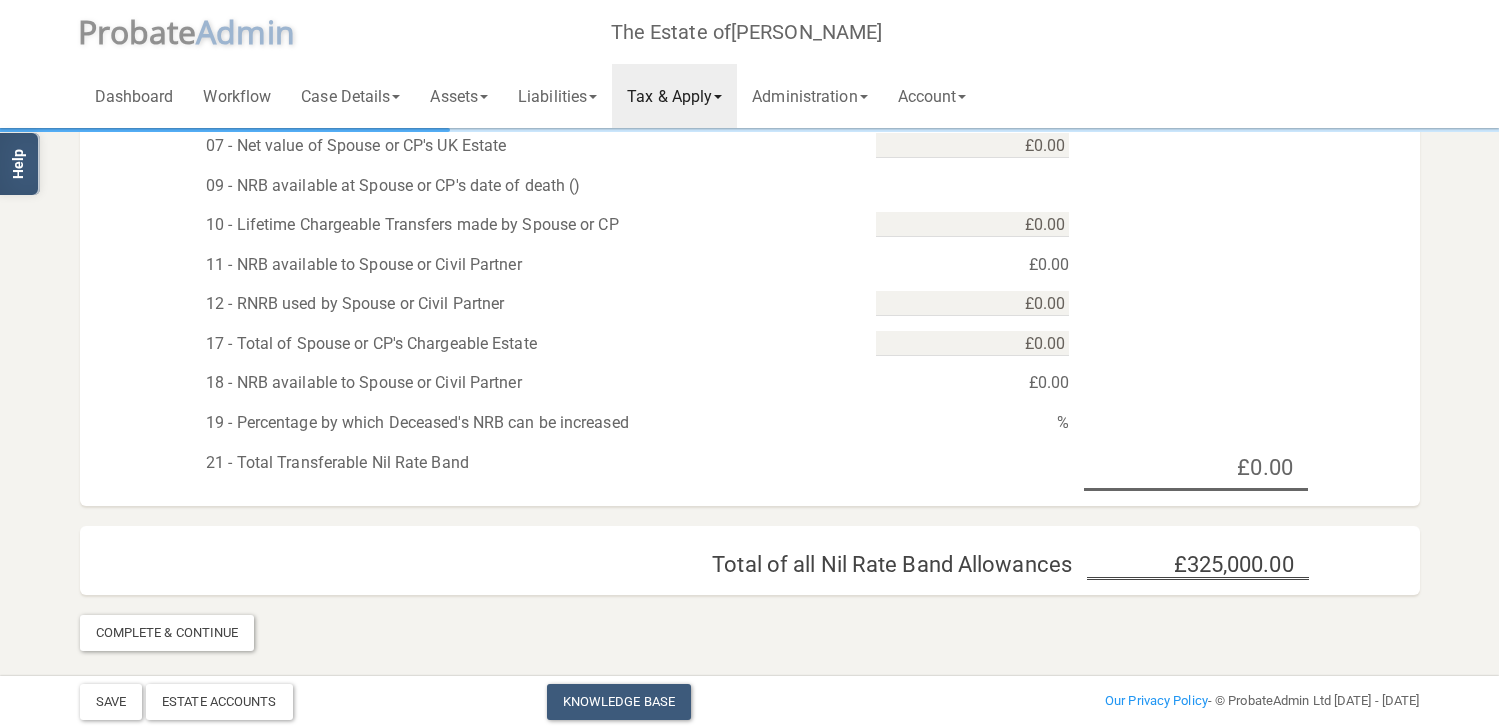 scroll, scrollTop: 597, scrollLeft: 0, axis: vertical 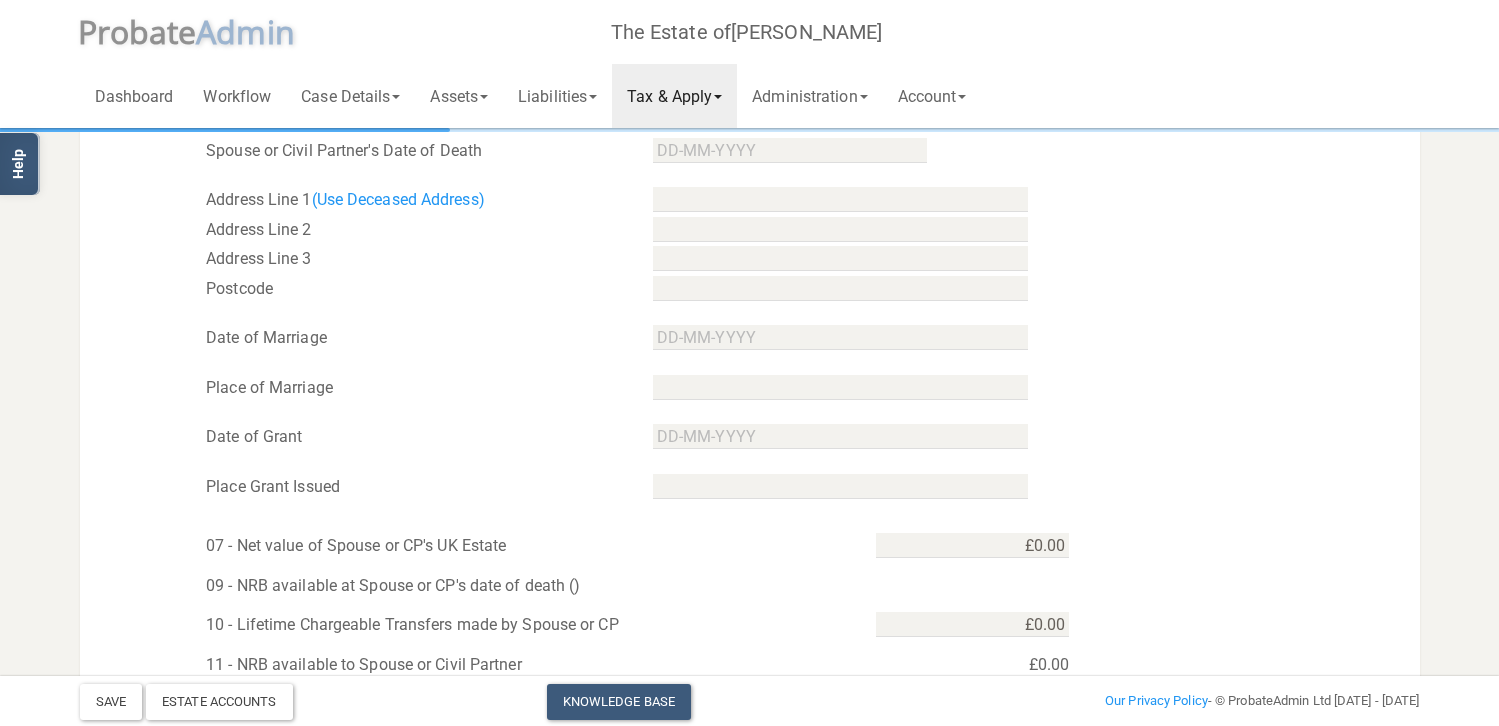 click on "Tax & Apply" at bounding box center (674, 96) 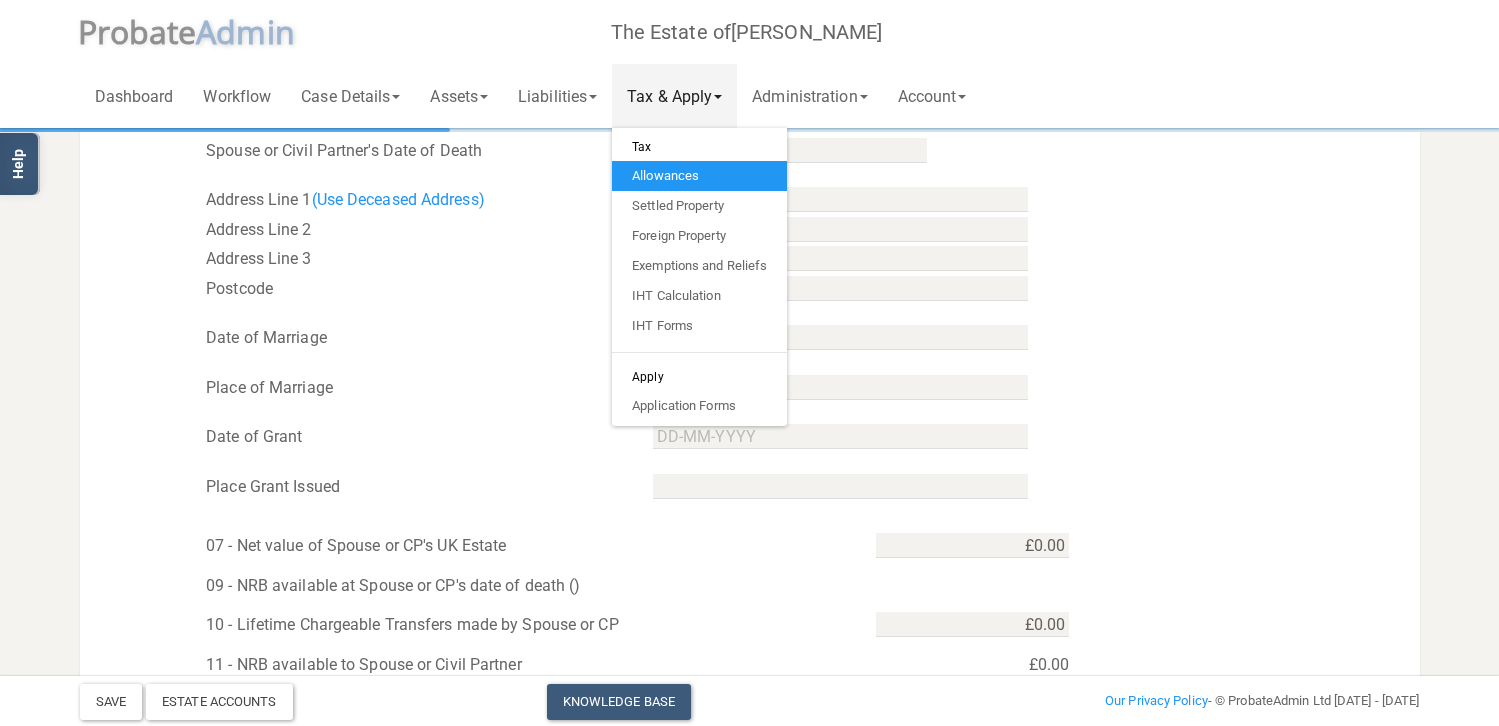 click on "Allowances" at bounding box center [699, 176] 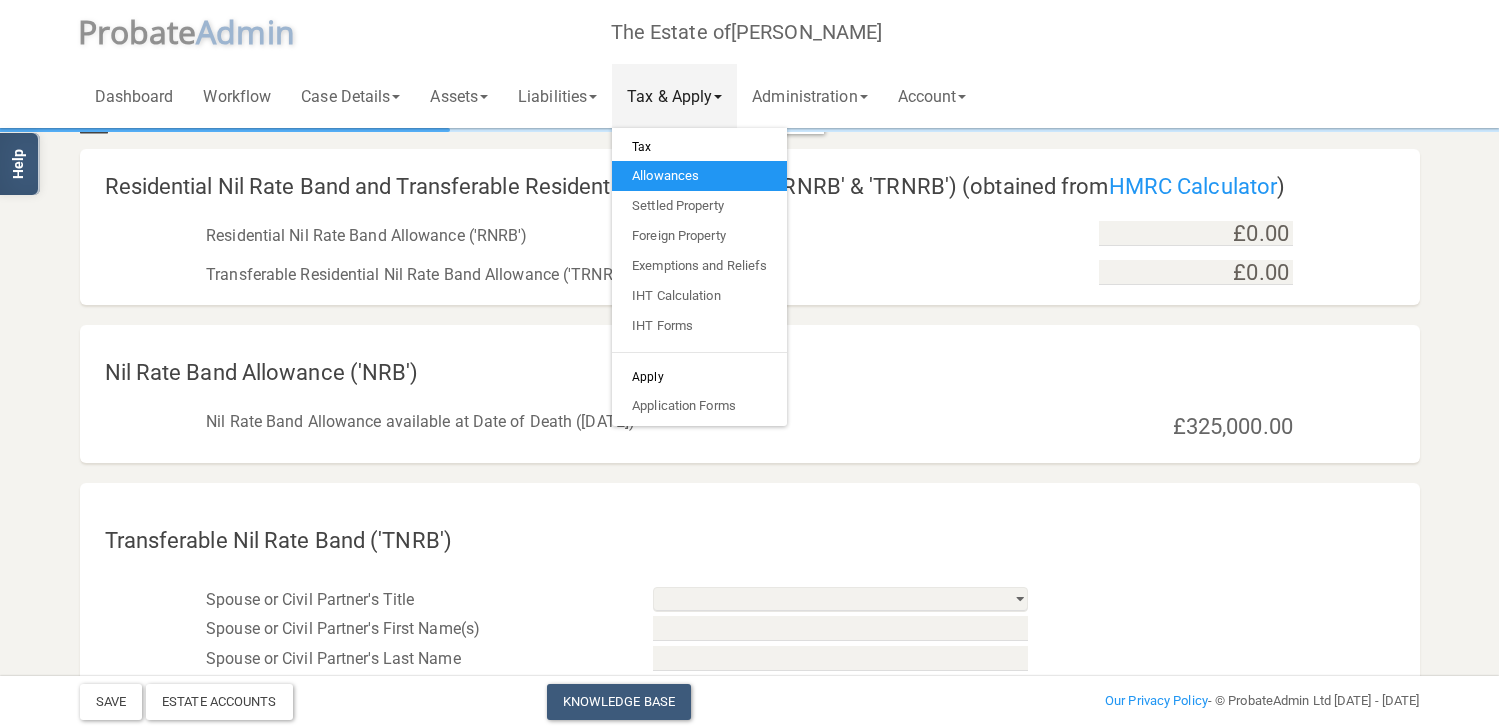 scroll, scrollTop: 0, scrollLeft: 0, axis: both 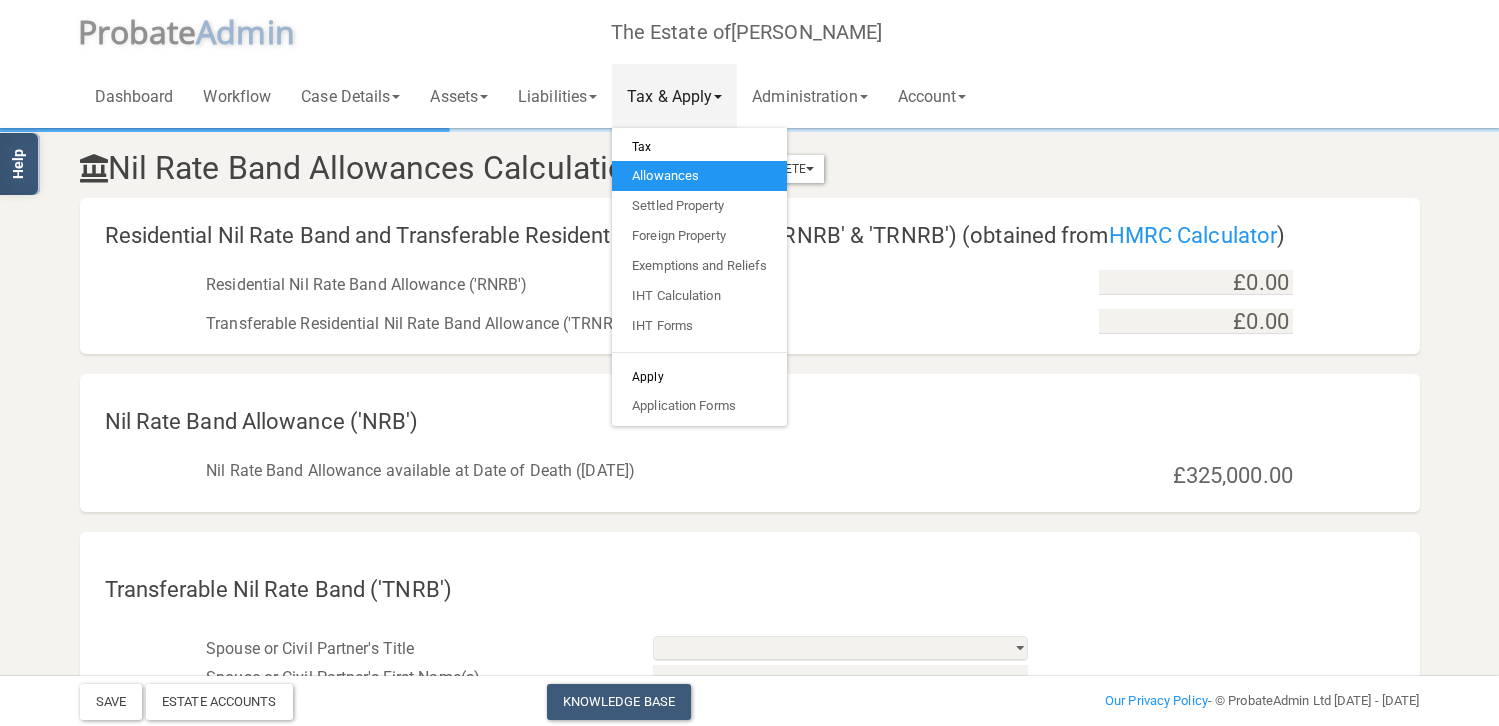 click on "Nil Rate Band Allowances Calculation
Marked As Incomplete
Mark As Incomplete
Mark As Complete" at bounding box center [521, 168] 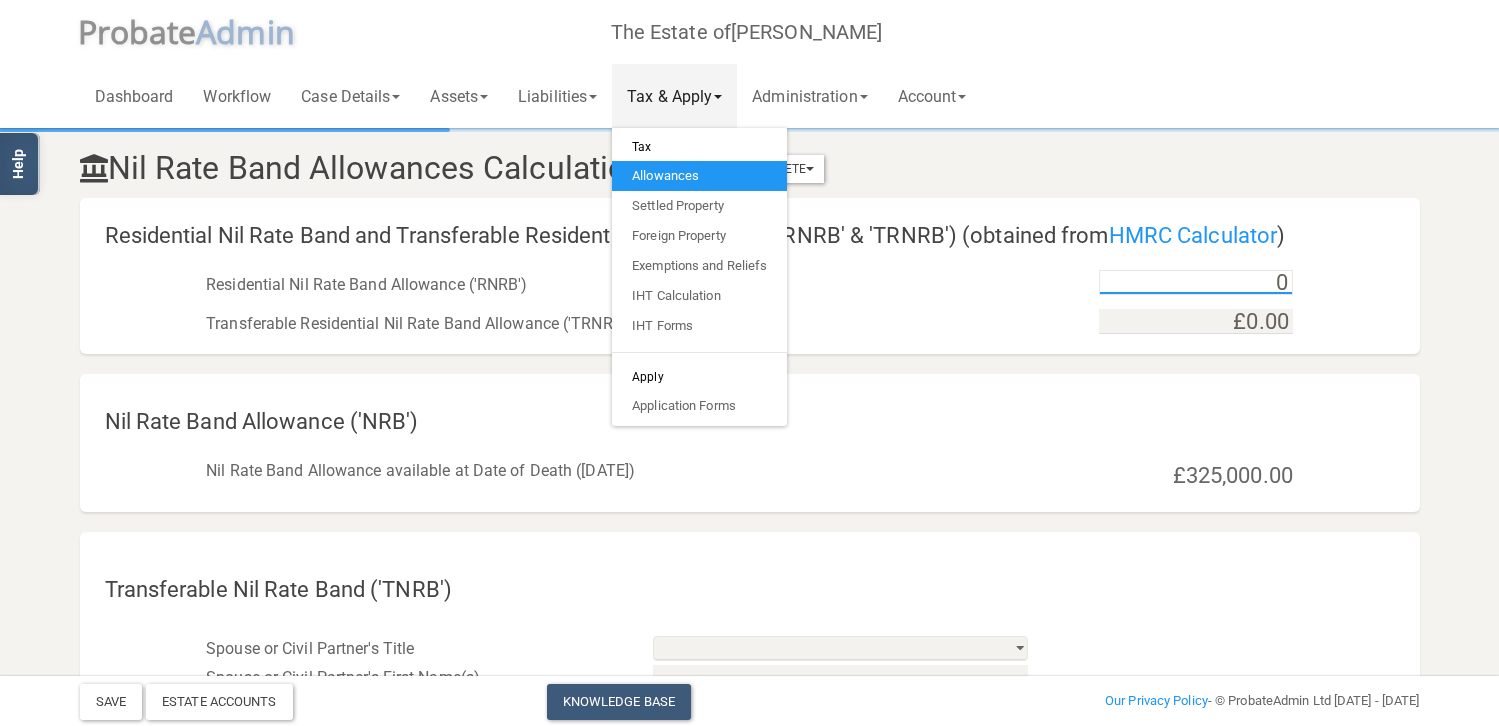click on "0" at bounding box center (1195, 282) 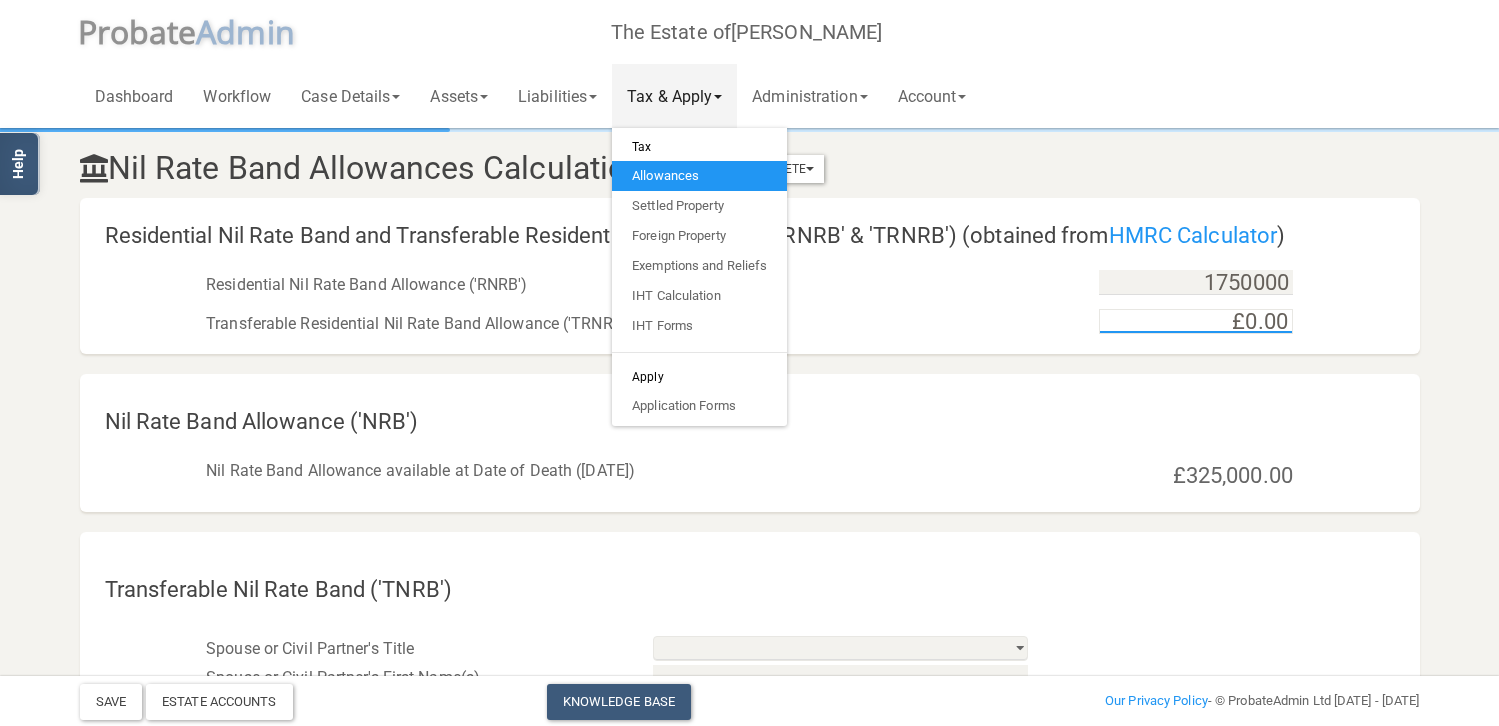 type on "£1,750,000.00" 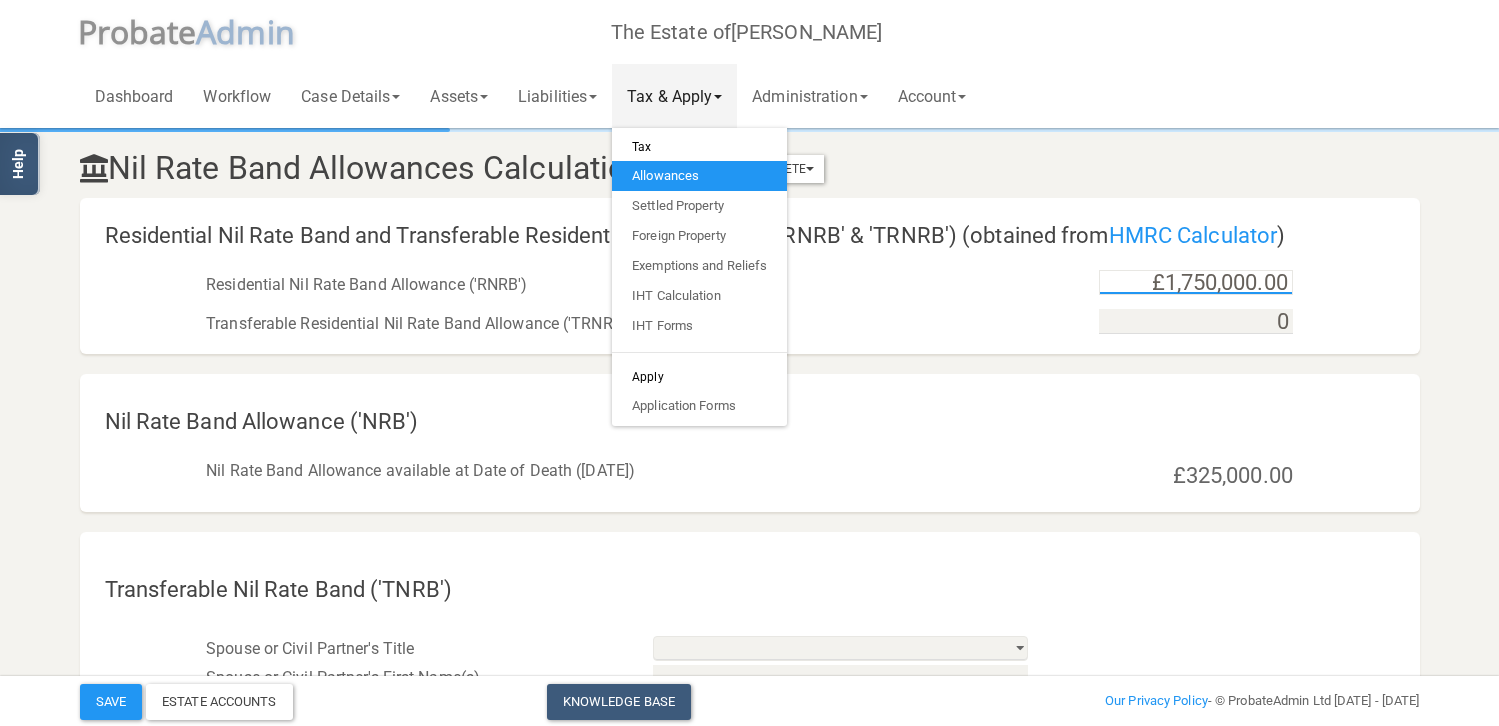 type on "1750000" 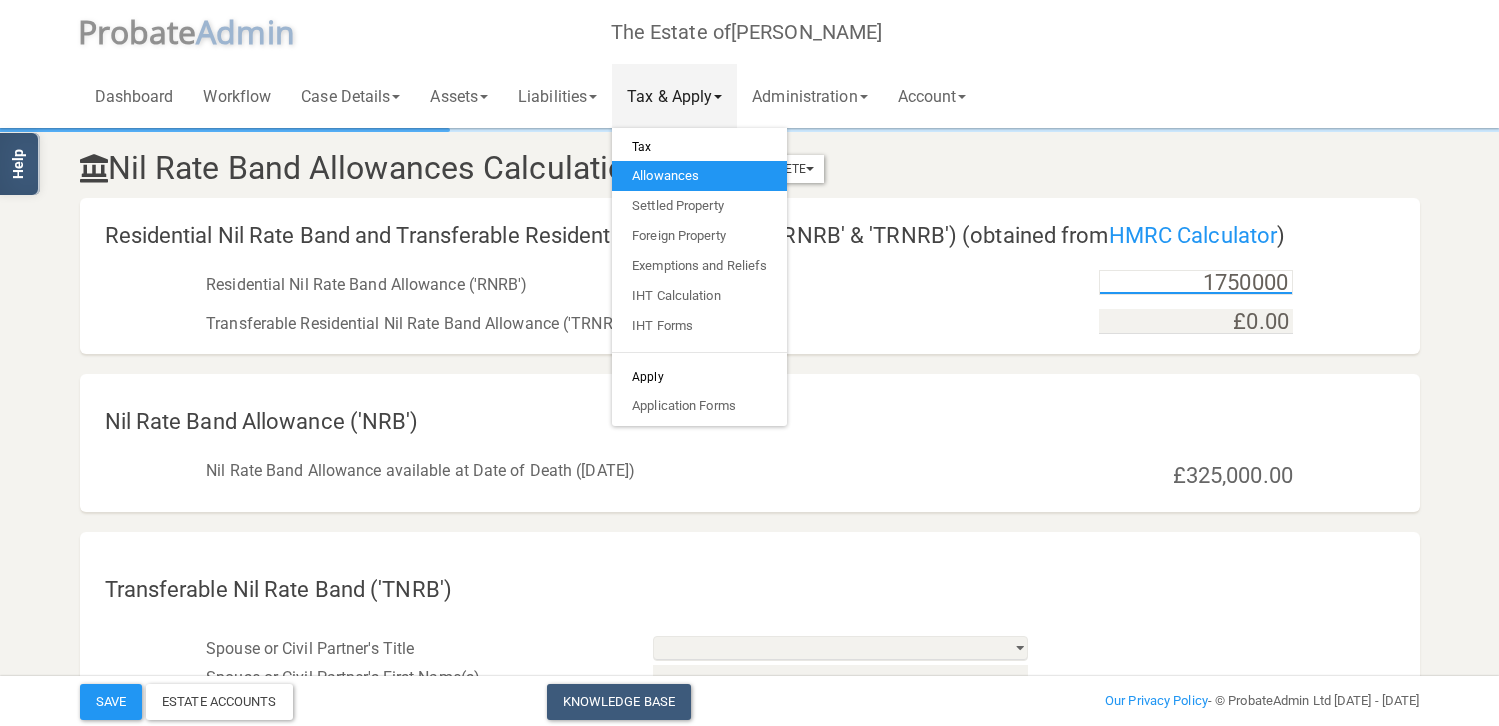 click on "1750000" at bounding box center [1195, 282] 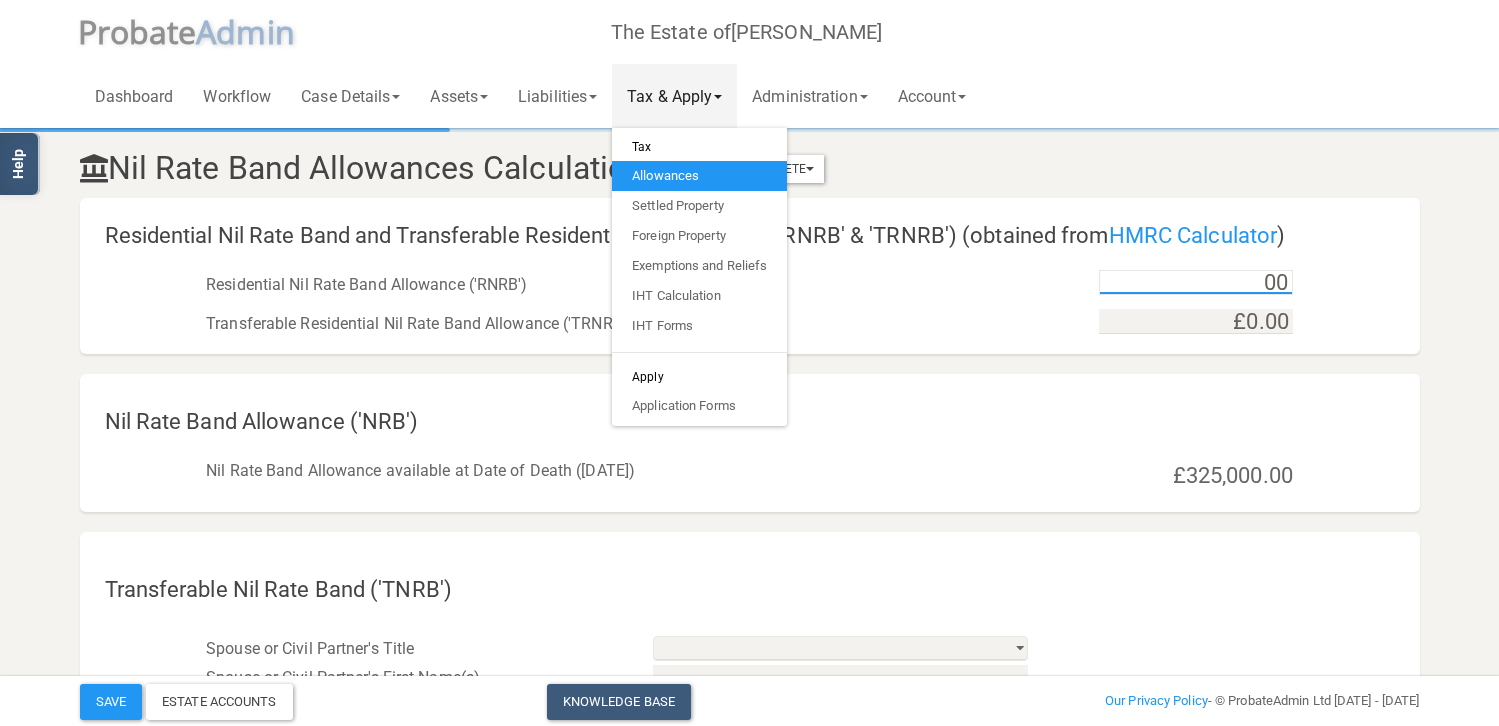 type on "0" 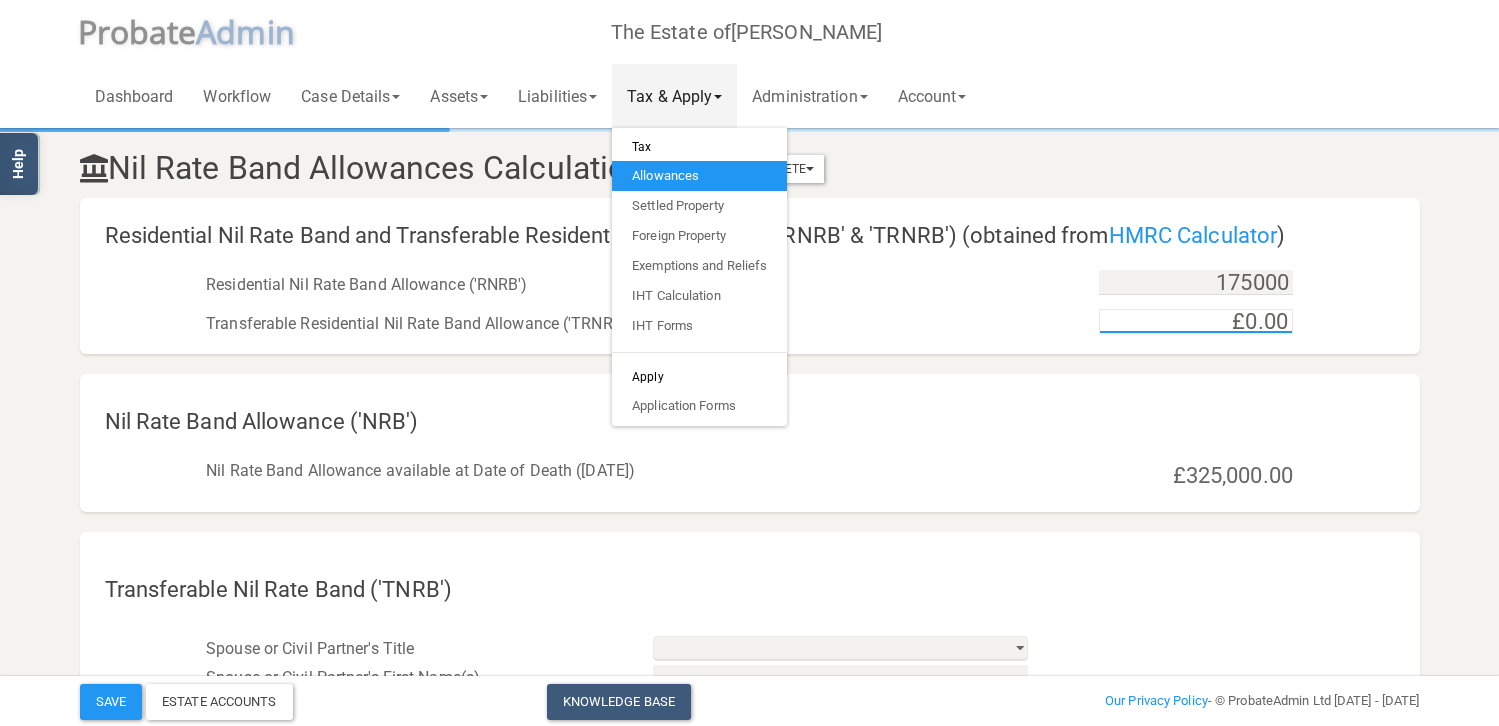 type on "£175,000.00" 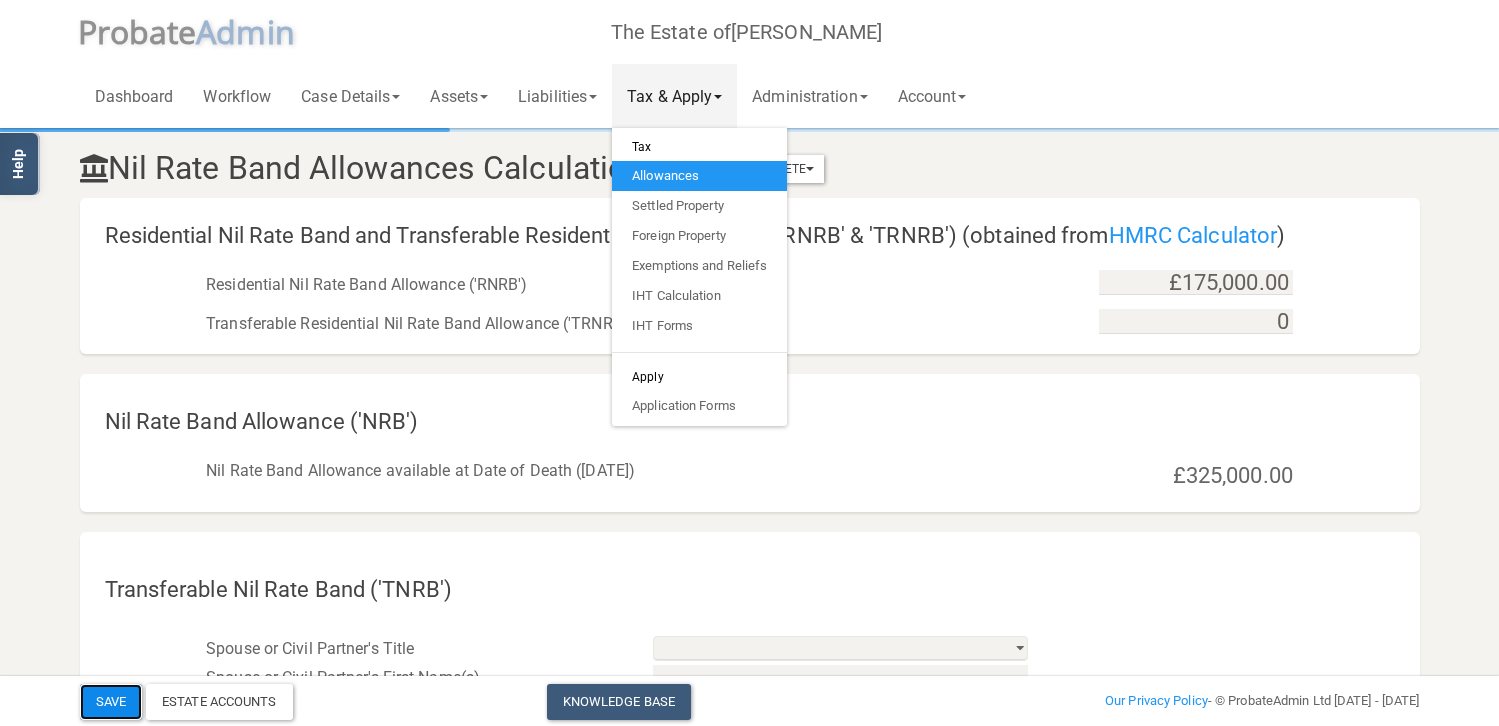 type on "£0.00" 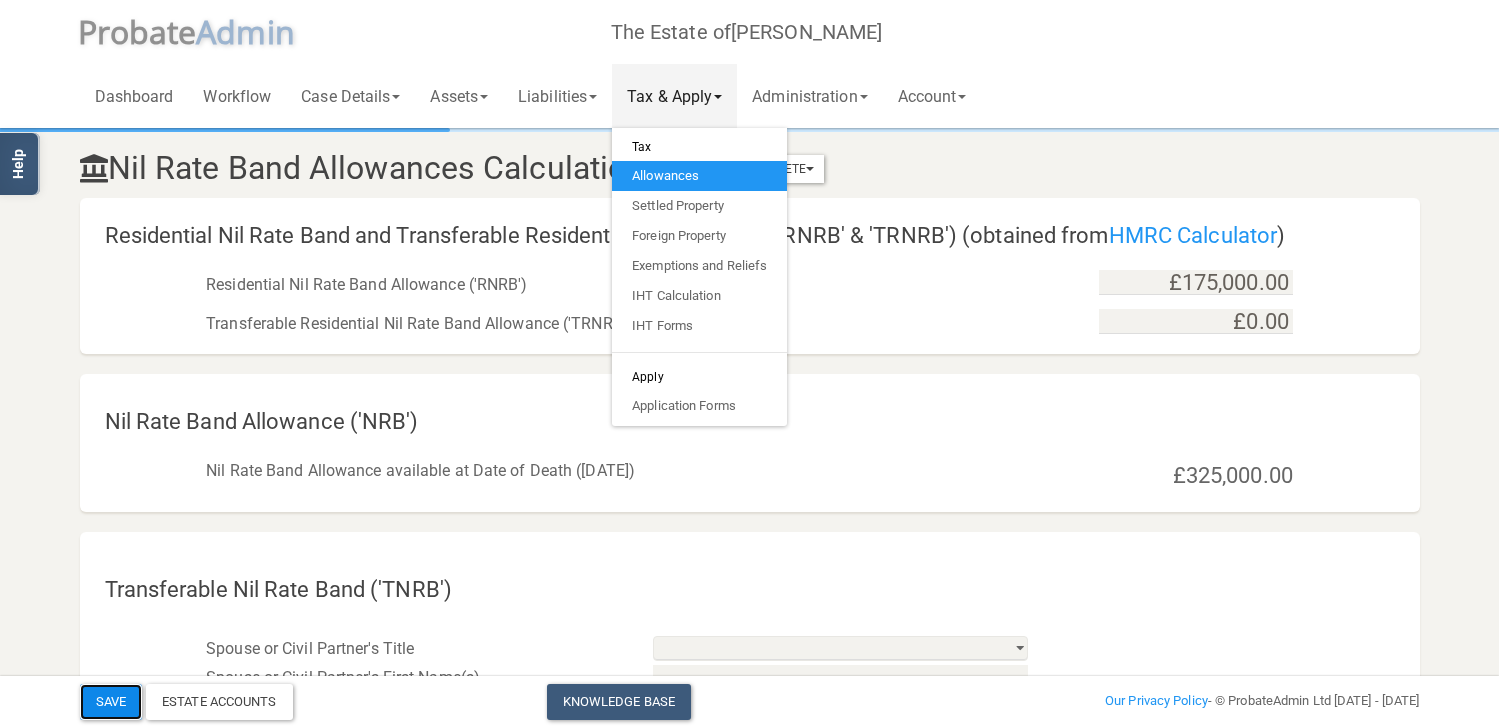 click on "Save" at bounding box center [111, 702] 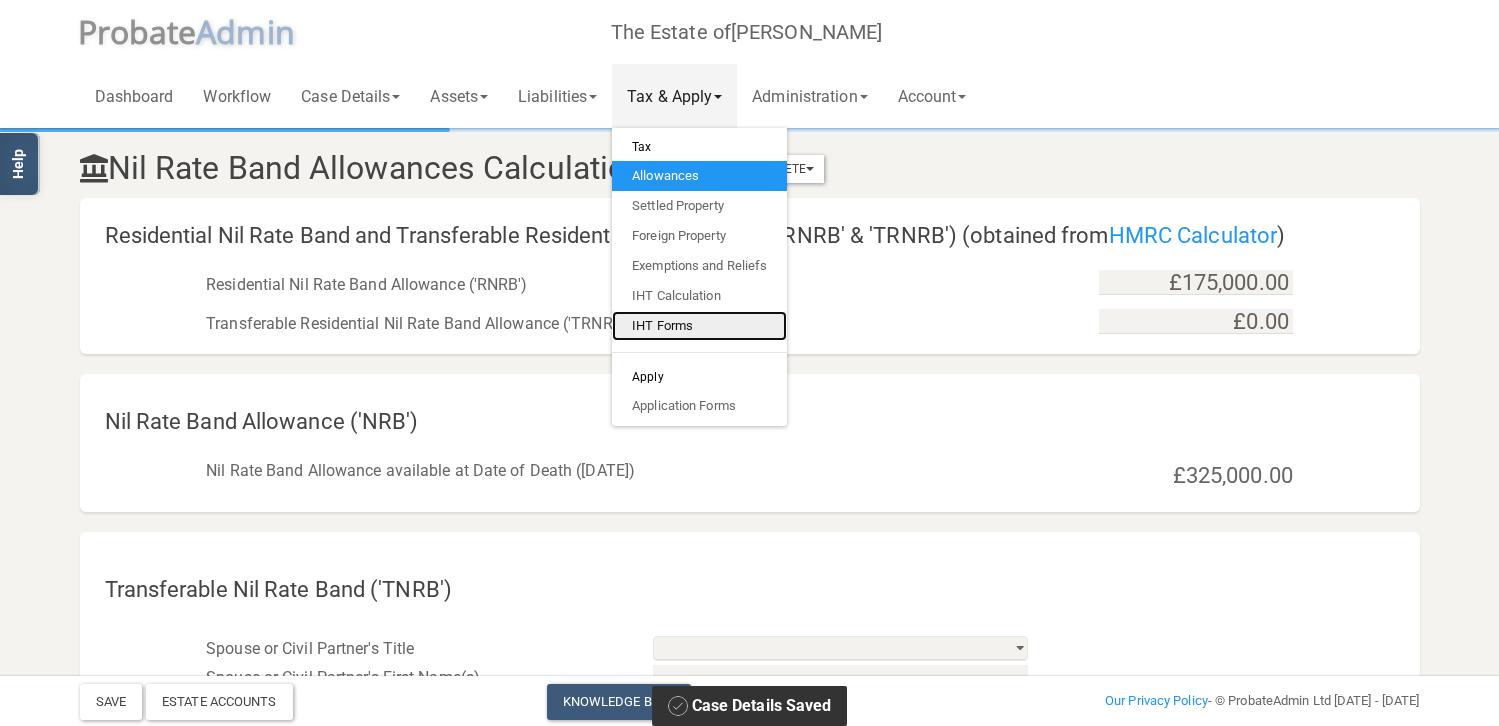 click on "IHT Forms" at bounding box center (699, 326) 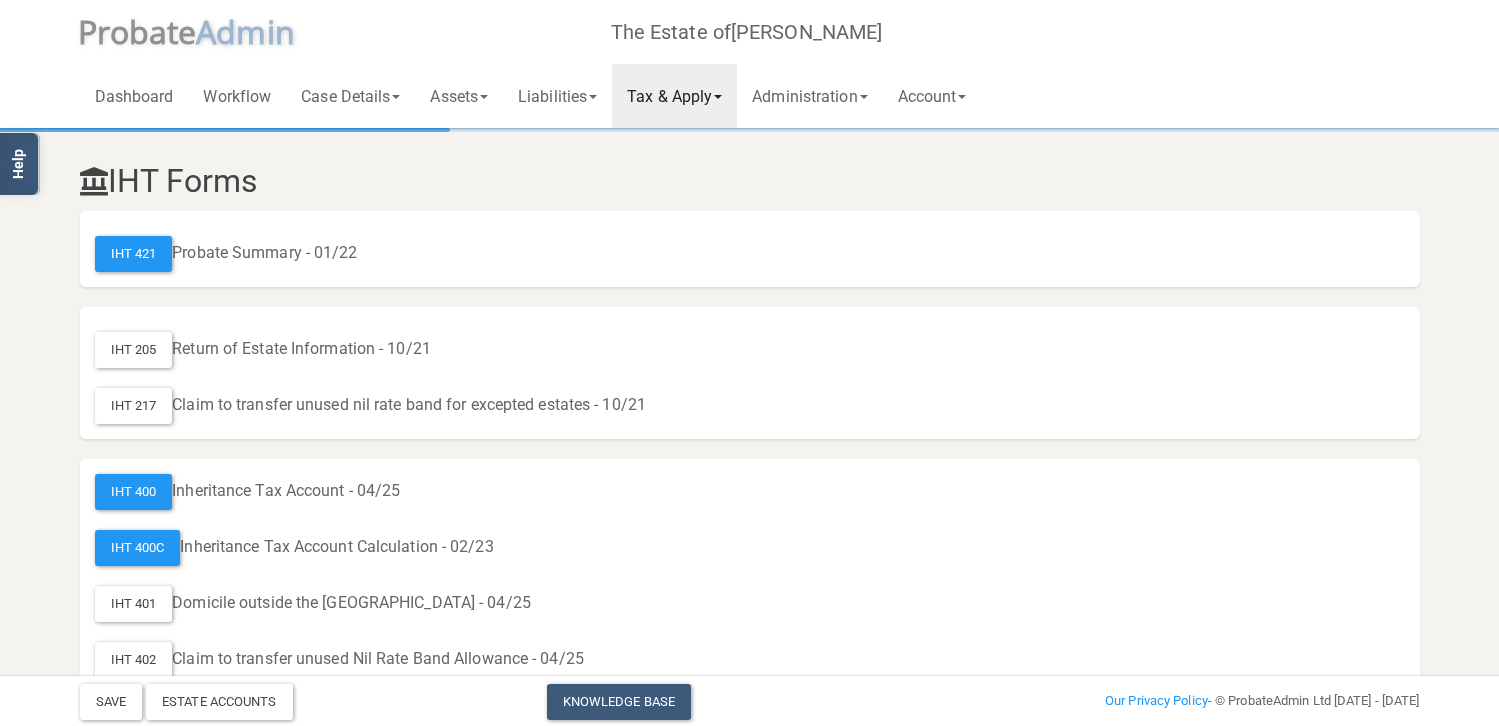 click on "Tax & Apply" at bounding box center [674, 96] 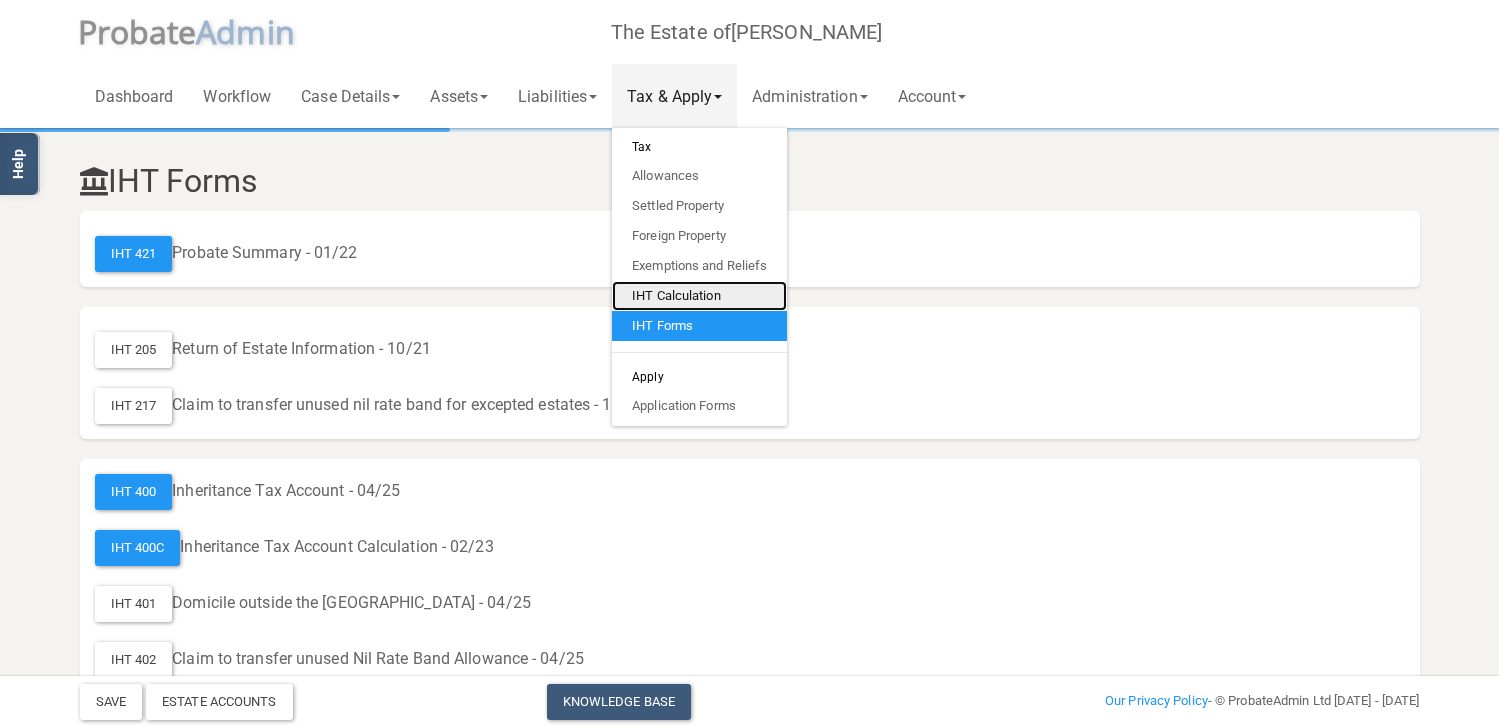 click on "IHT Calculation" at bounding box center (699, 296) 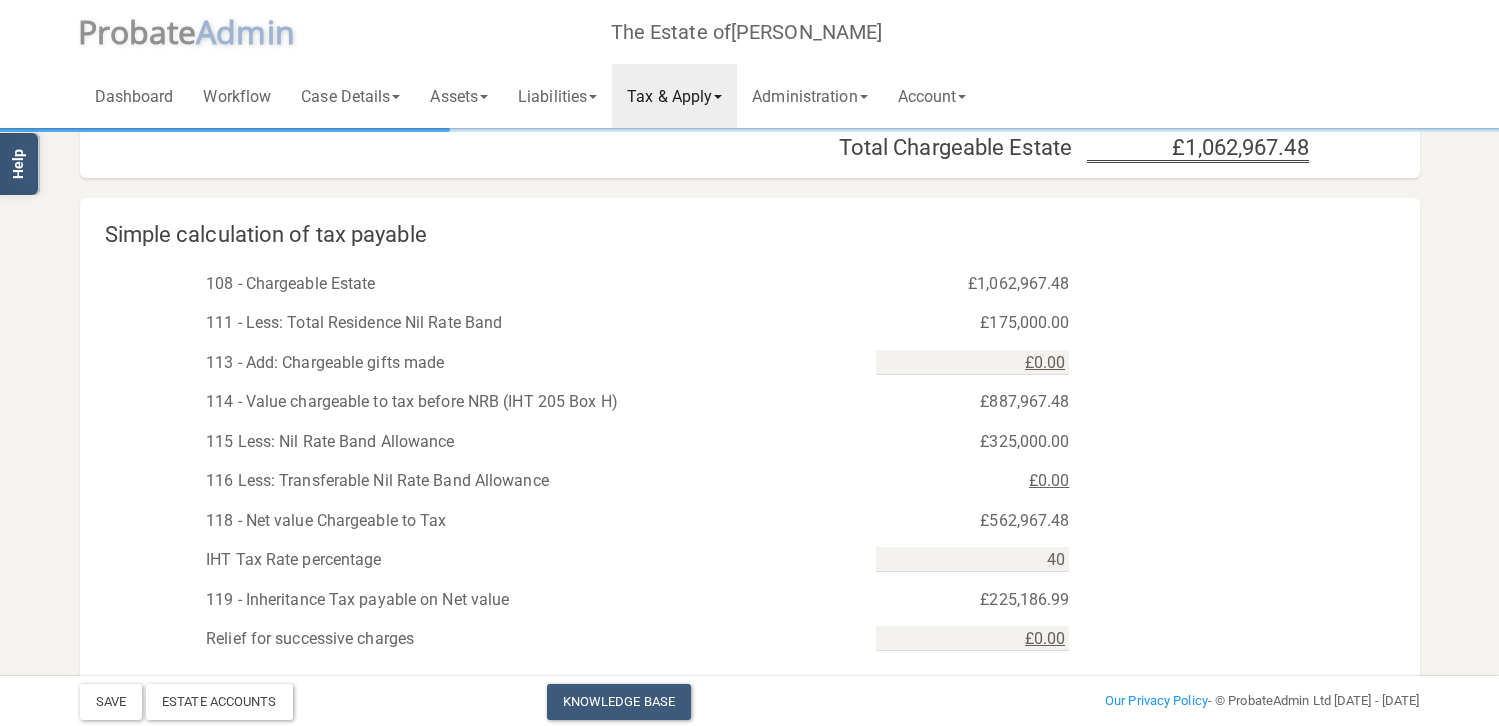 scroll, scrollTop: 1100, scrollLeft: 0, axis: vertical 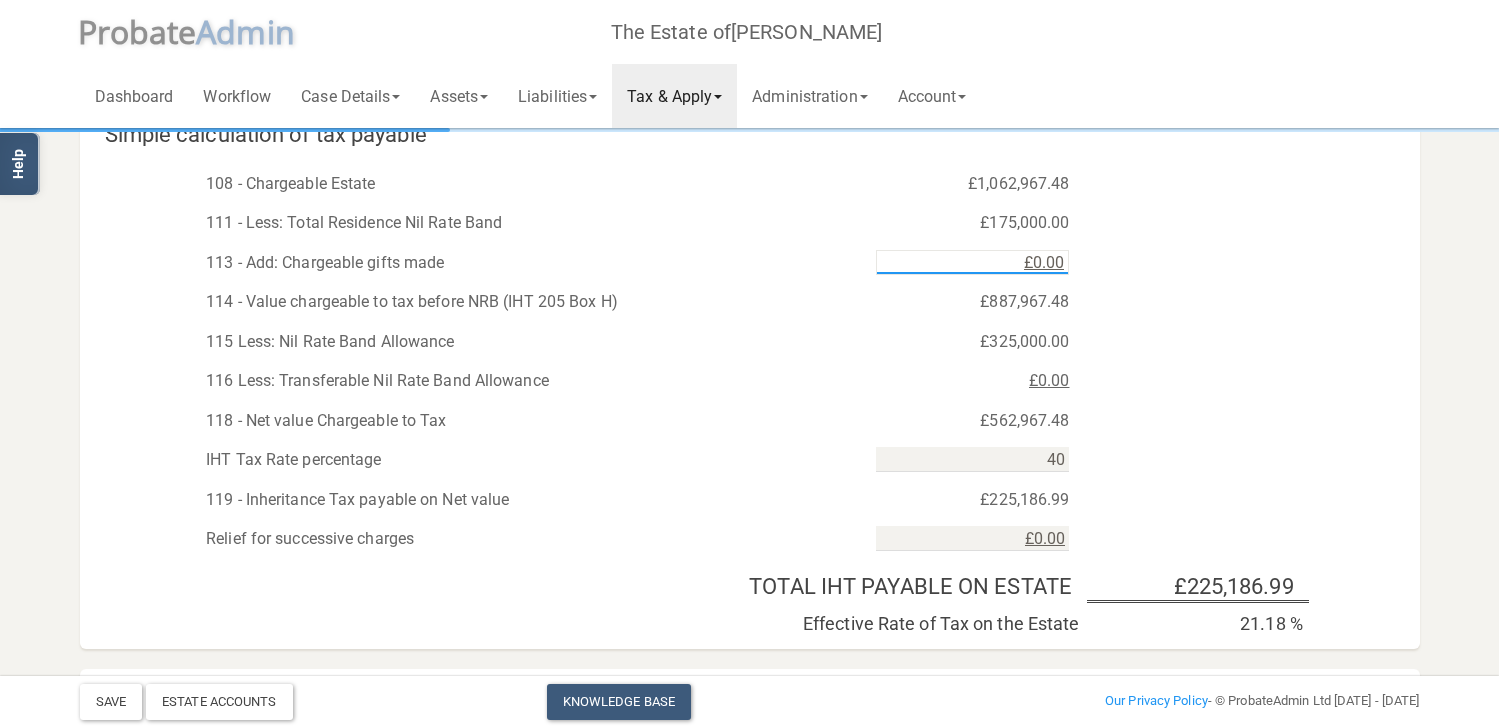 type on "0" 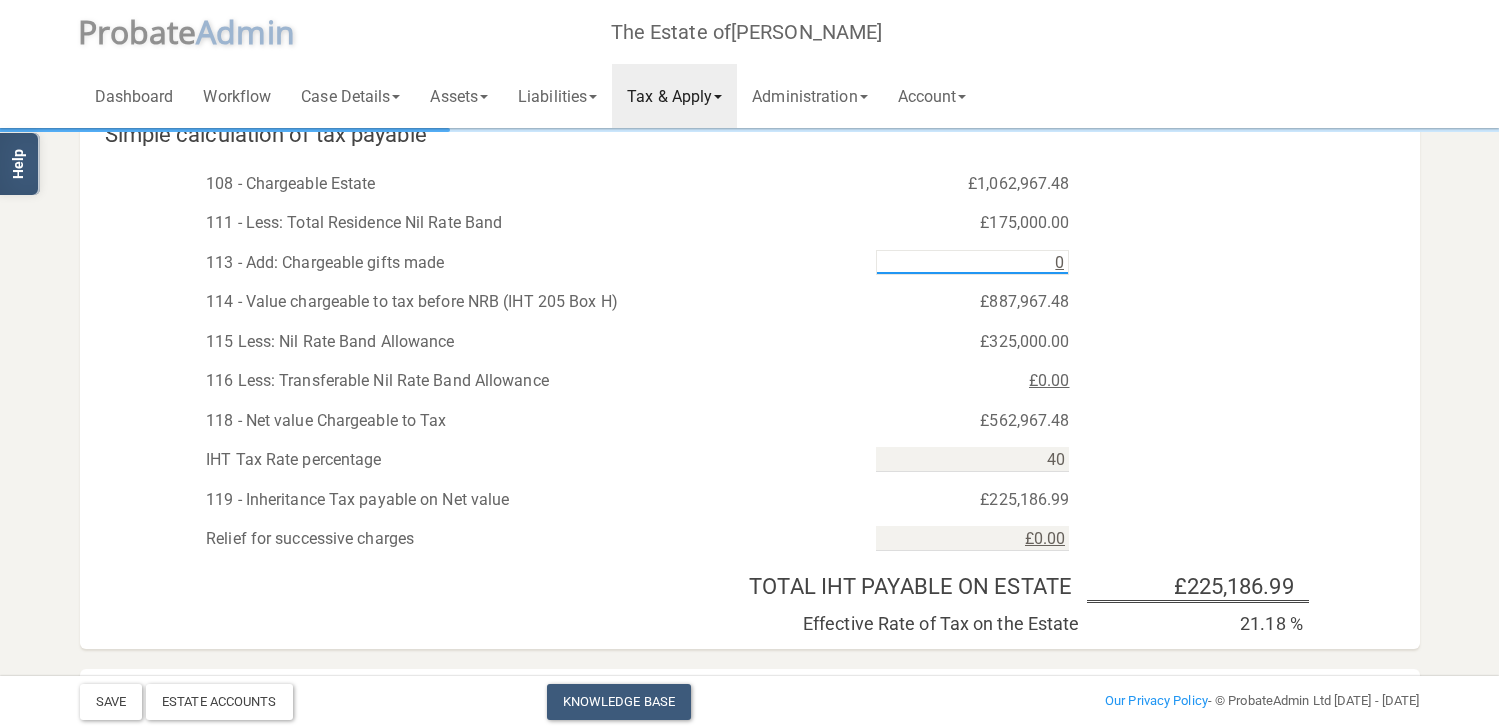 click on "0" at bounding box center [972, 262] 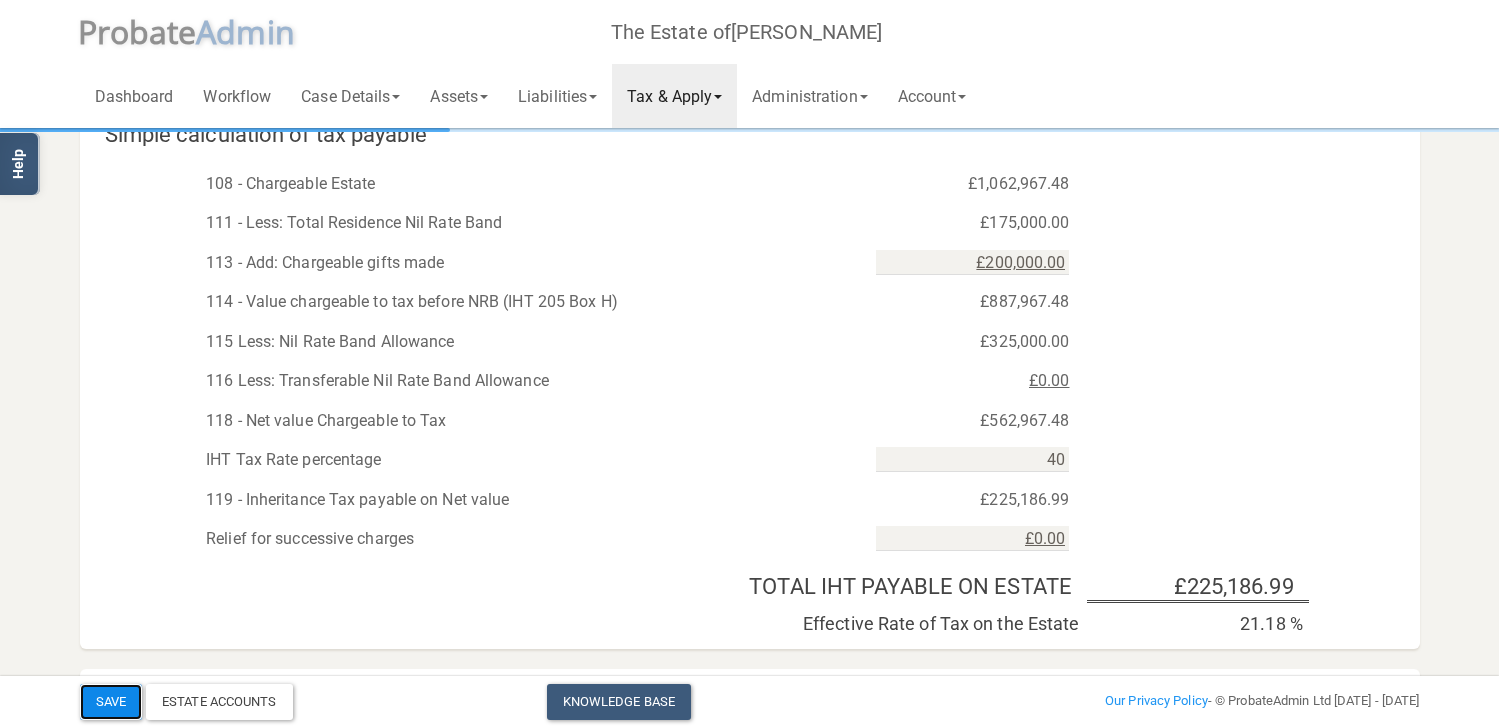 click on "Save" at bounding box center [111, 702] 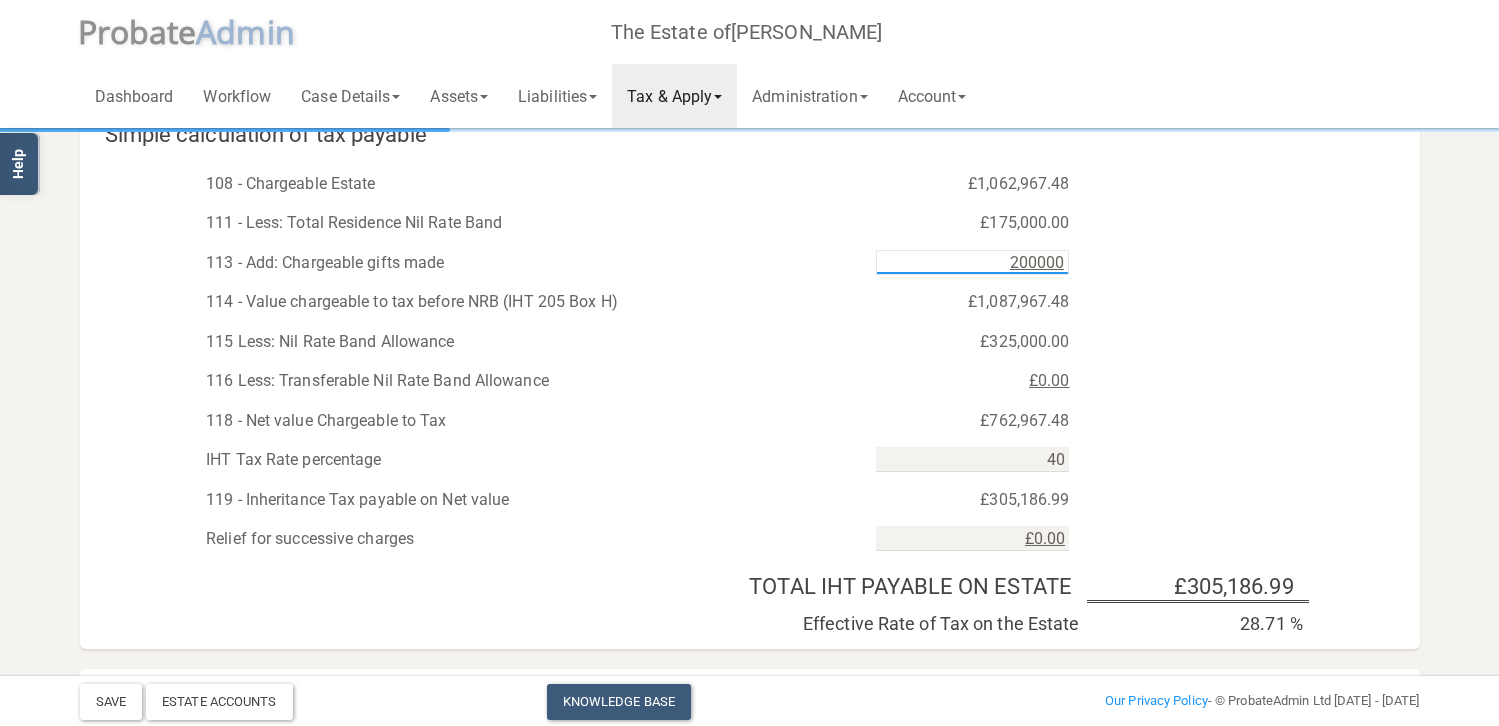 click on "200000" at bounding box center (972, 262) 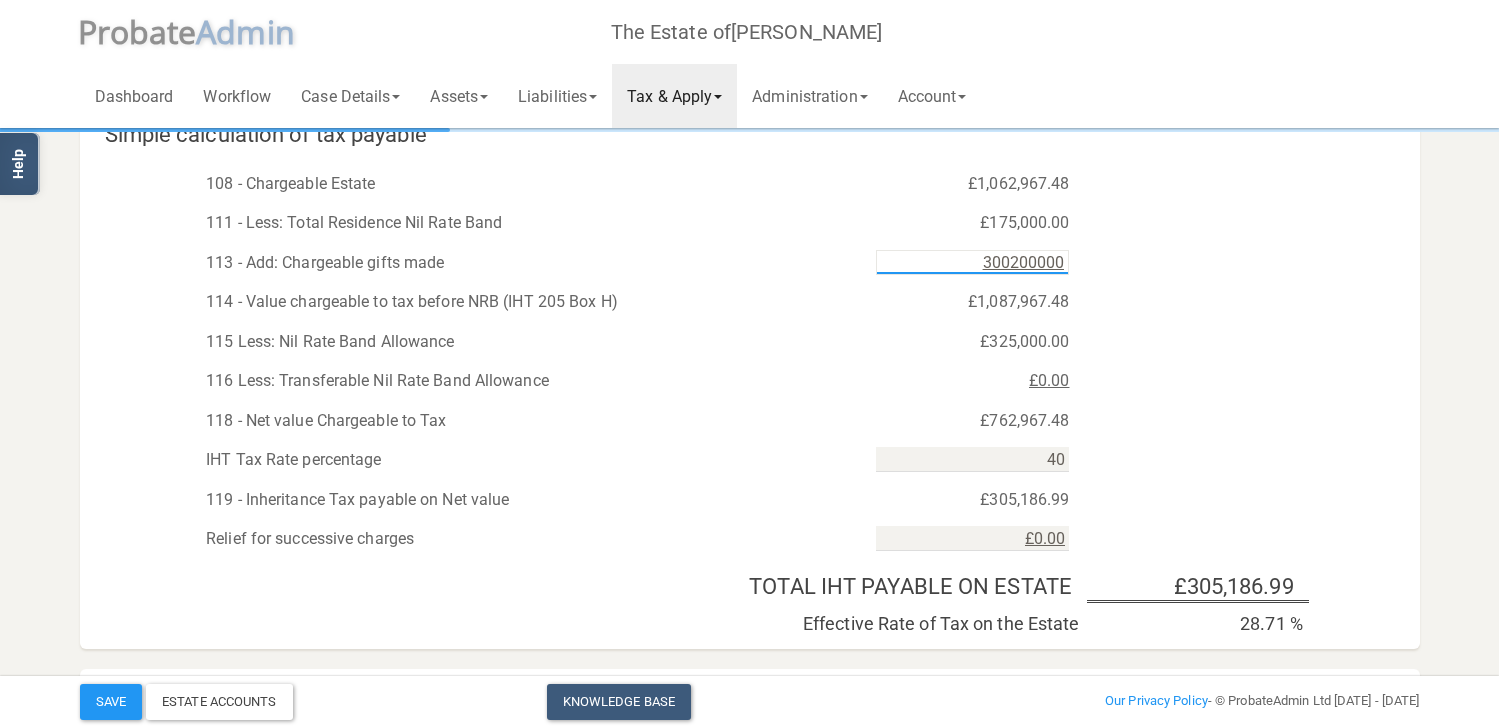 drag, startPoint x: 983, startPoint y: 255, endPoint x: 1121, endPoint y: 265, distance: 138.36185 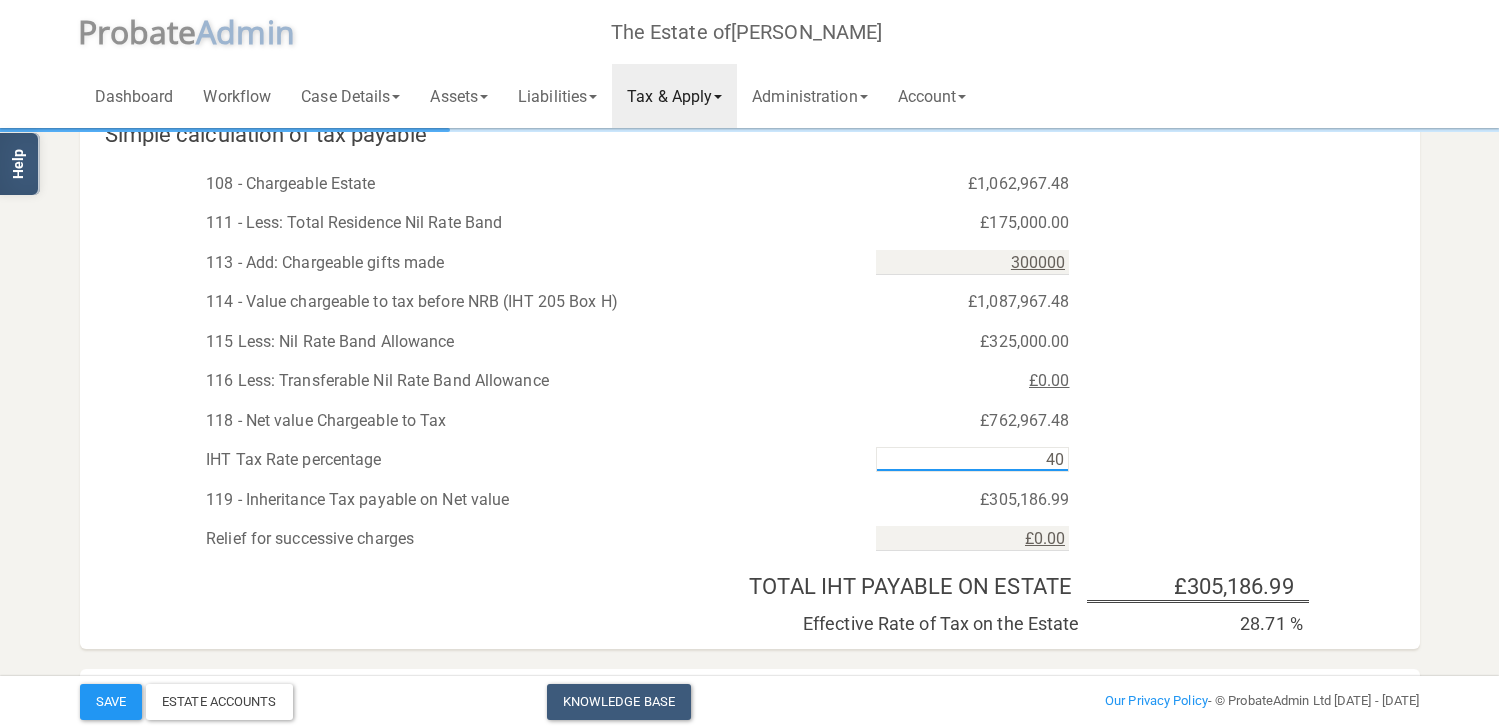 type on "£300,000.00" 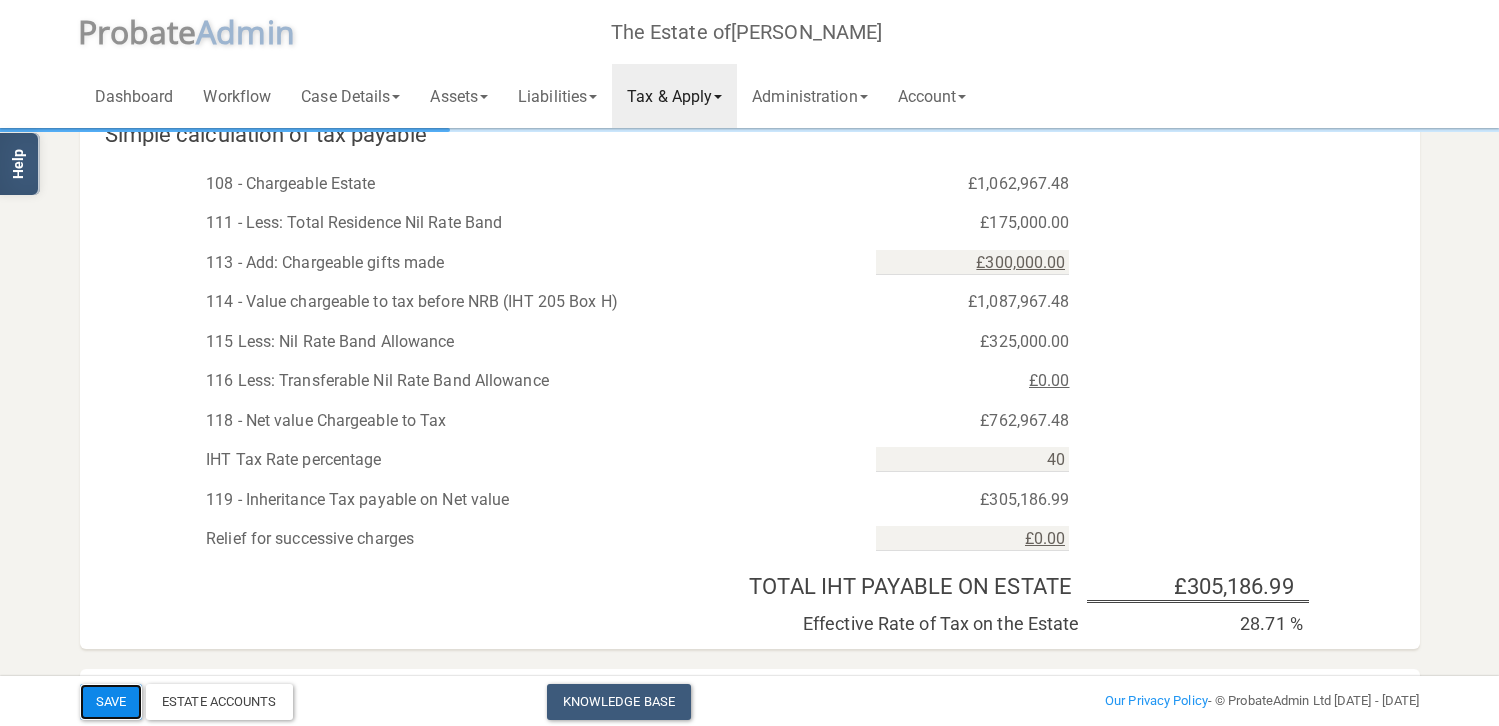 click on "Save" at bounding box center (111, 702) 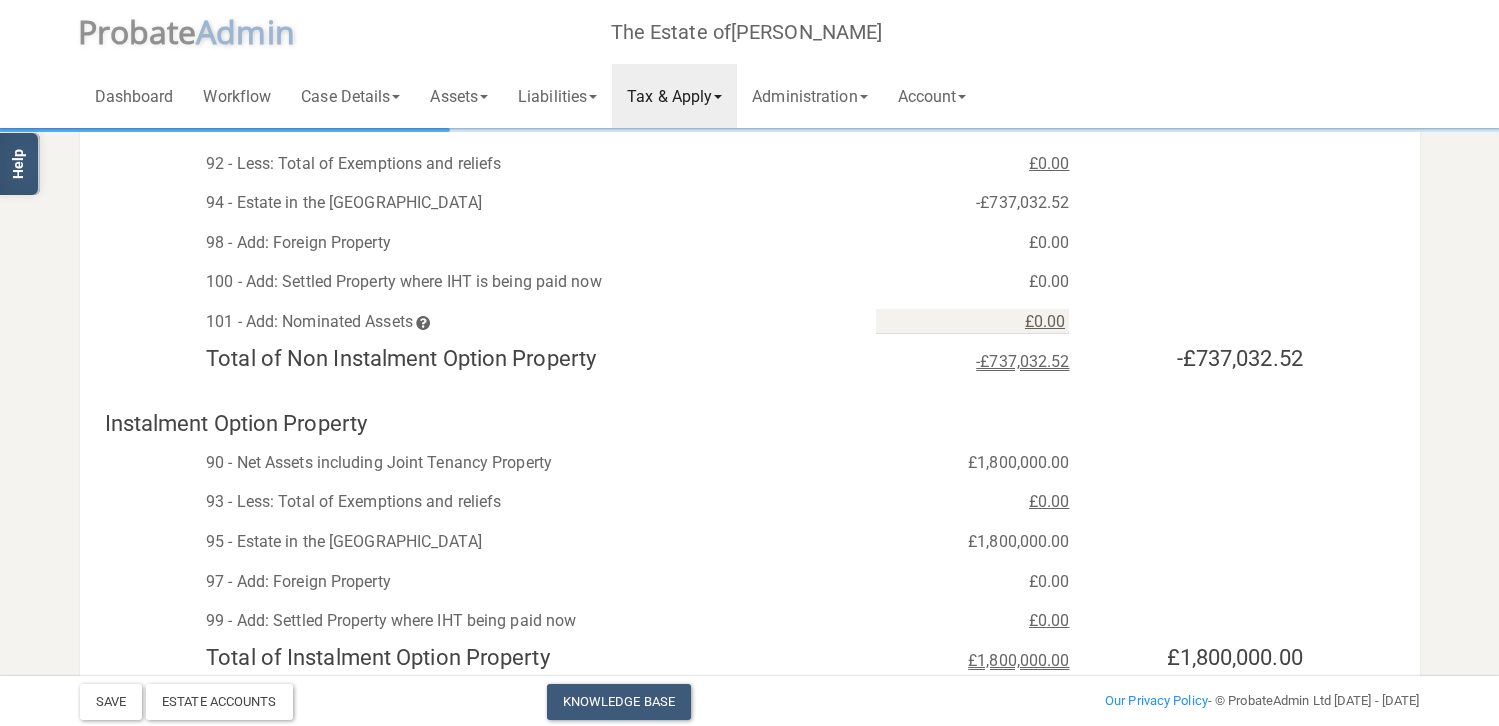 scroll, scrollTop: 0, scrollLeft: 0, axis: both 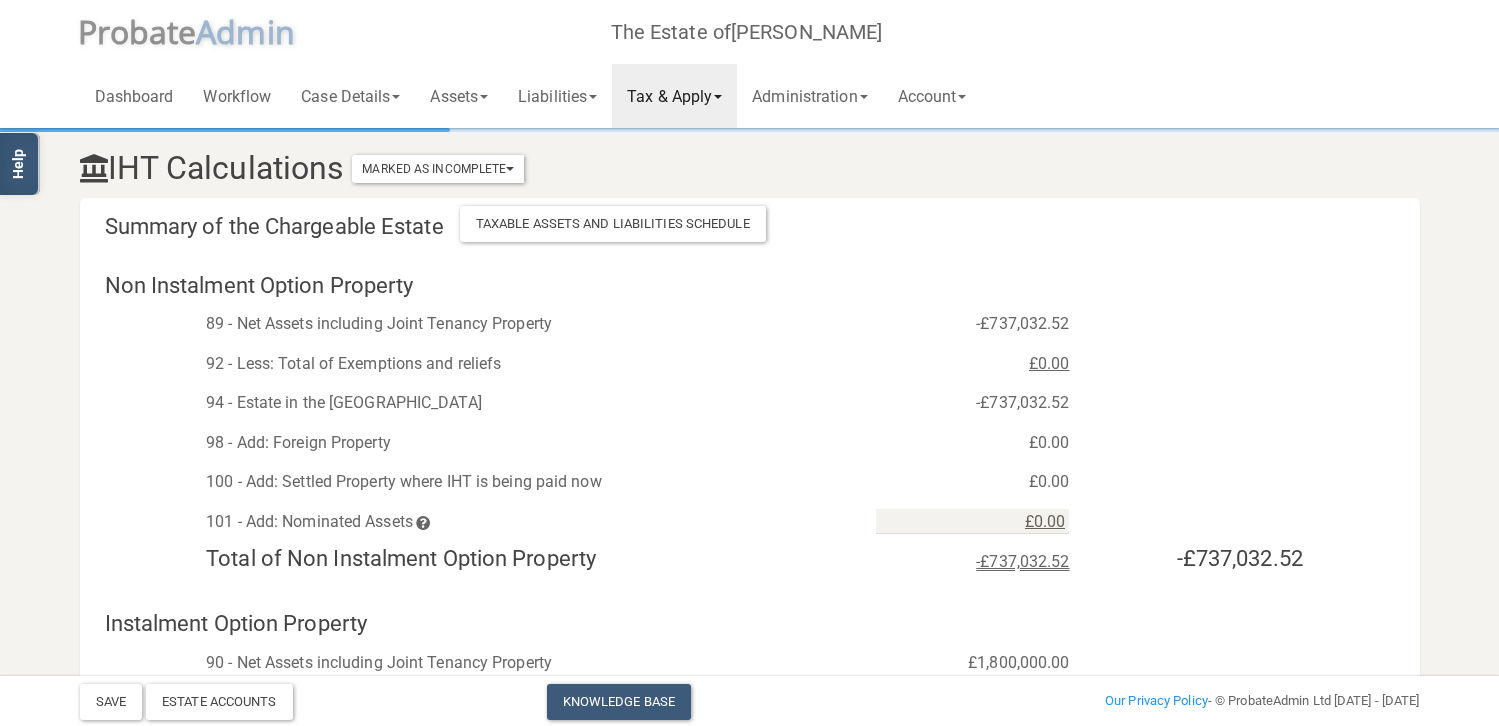 click at bounding box center [718, 97] 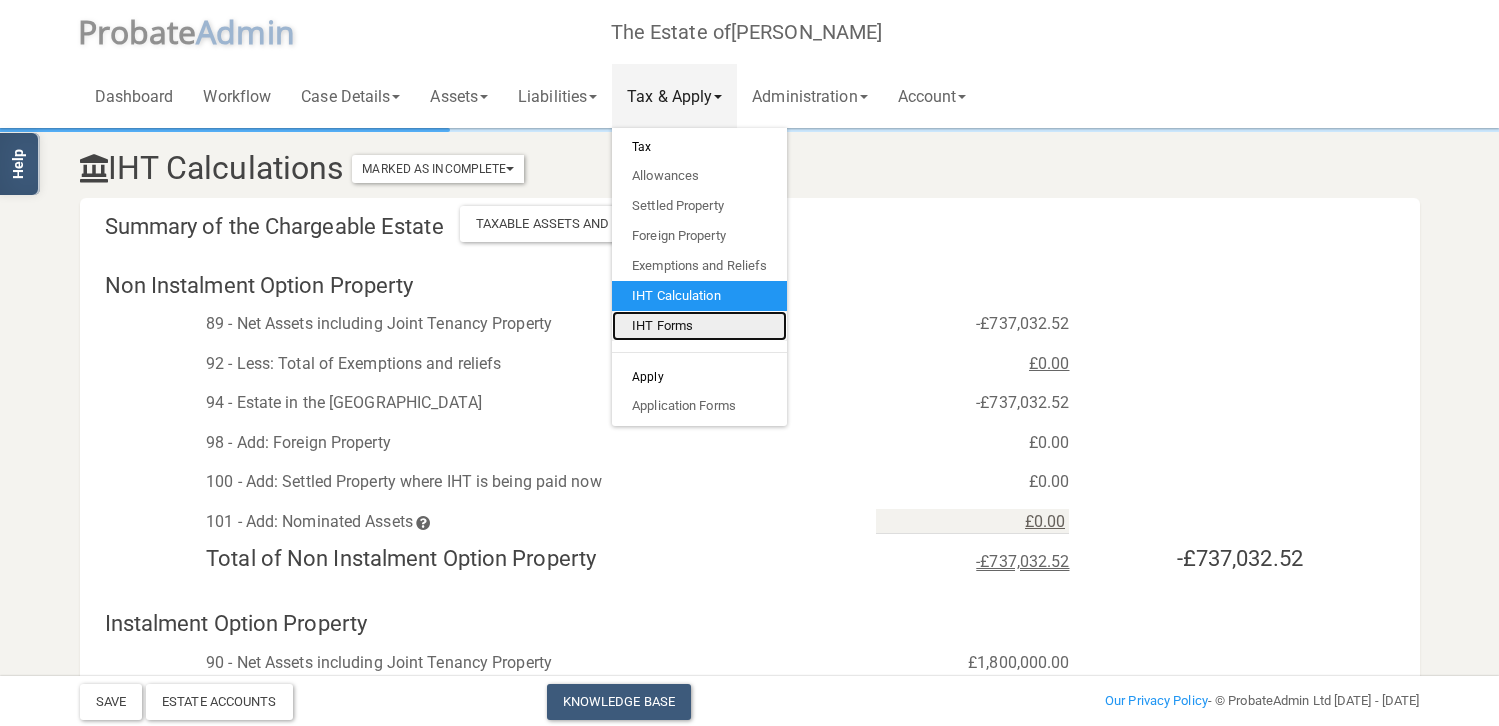 click on "IHT Forms" at bounding box center [699, 326] 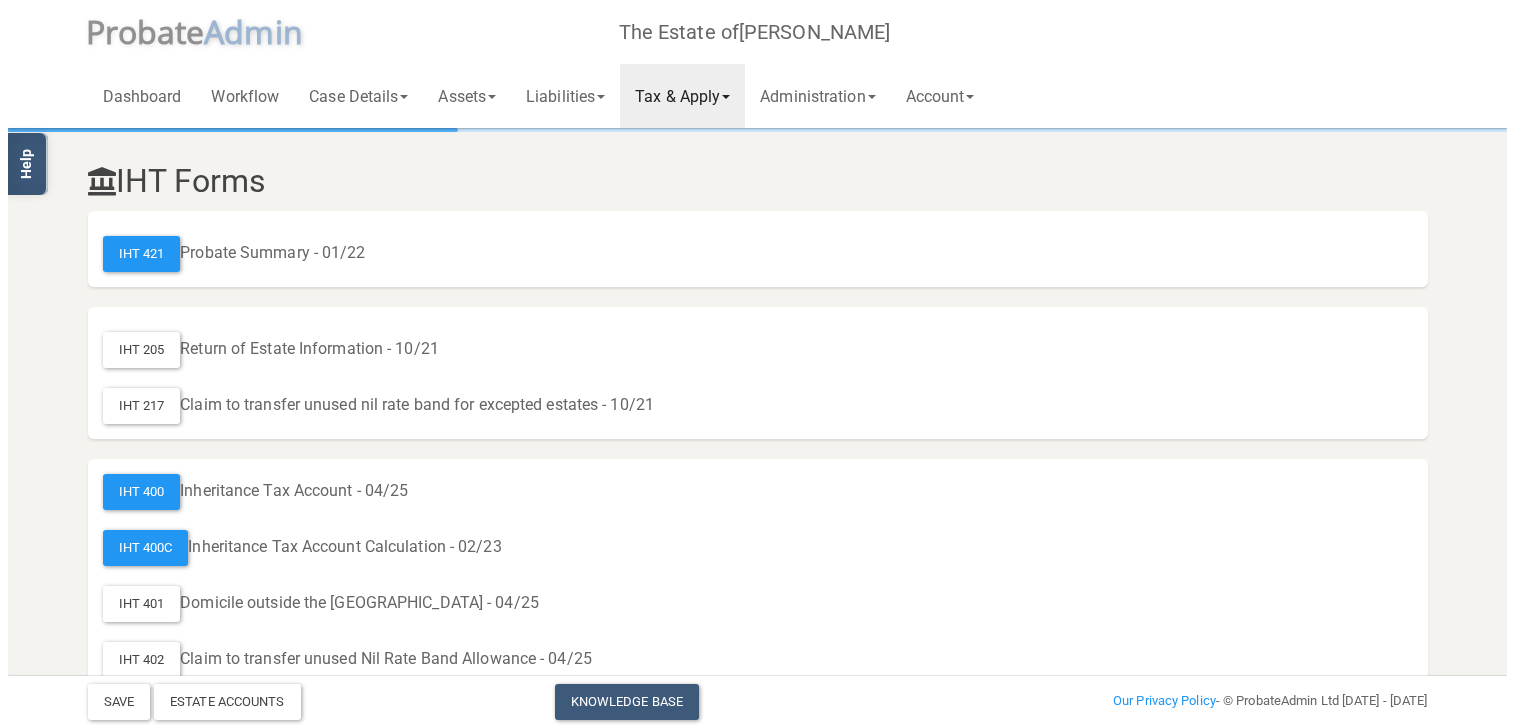 scroll, scrollTop: 200, scrollLeft: 0, axis: vertical 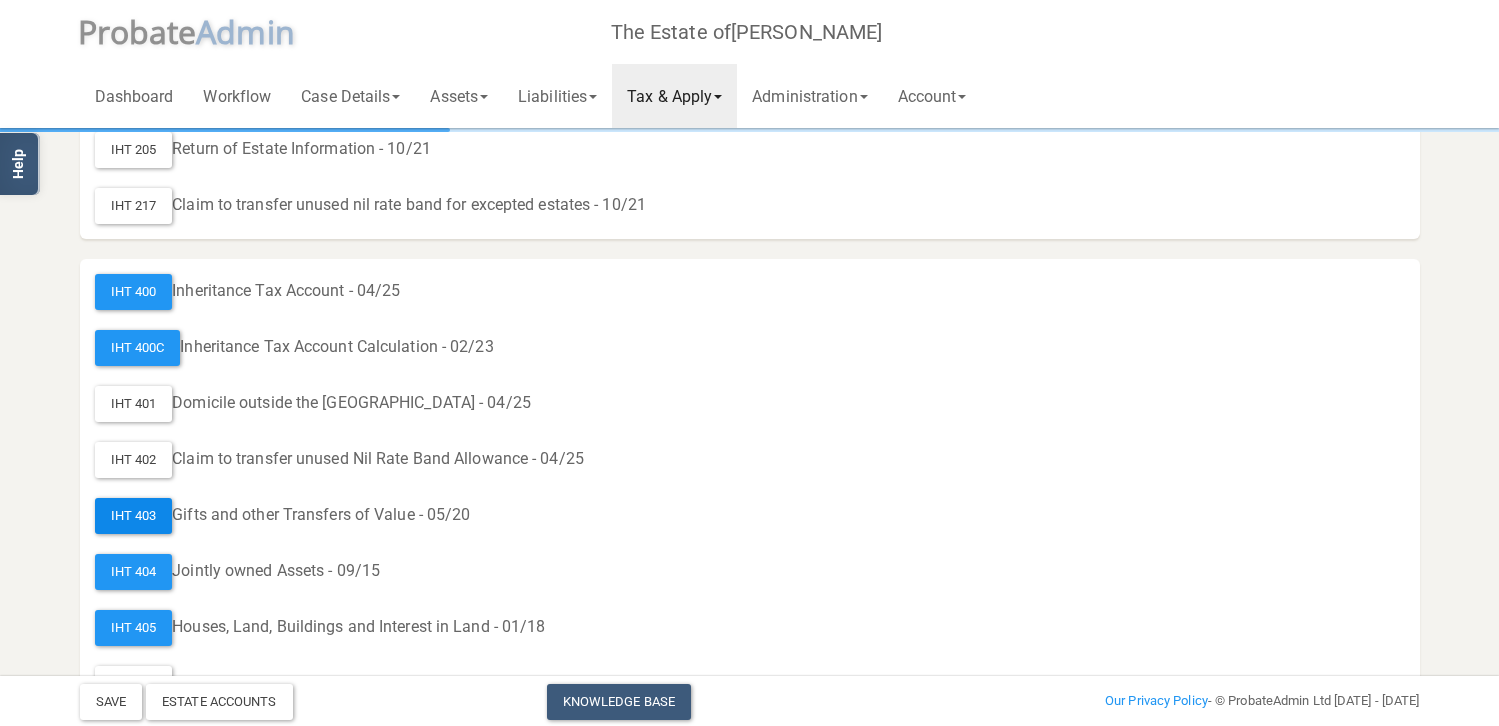 click on "IHT 403" at bounding box center (134, 516) 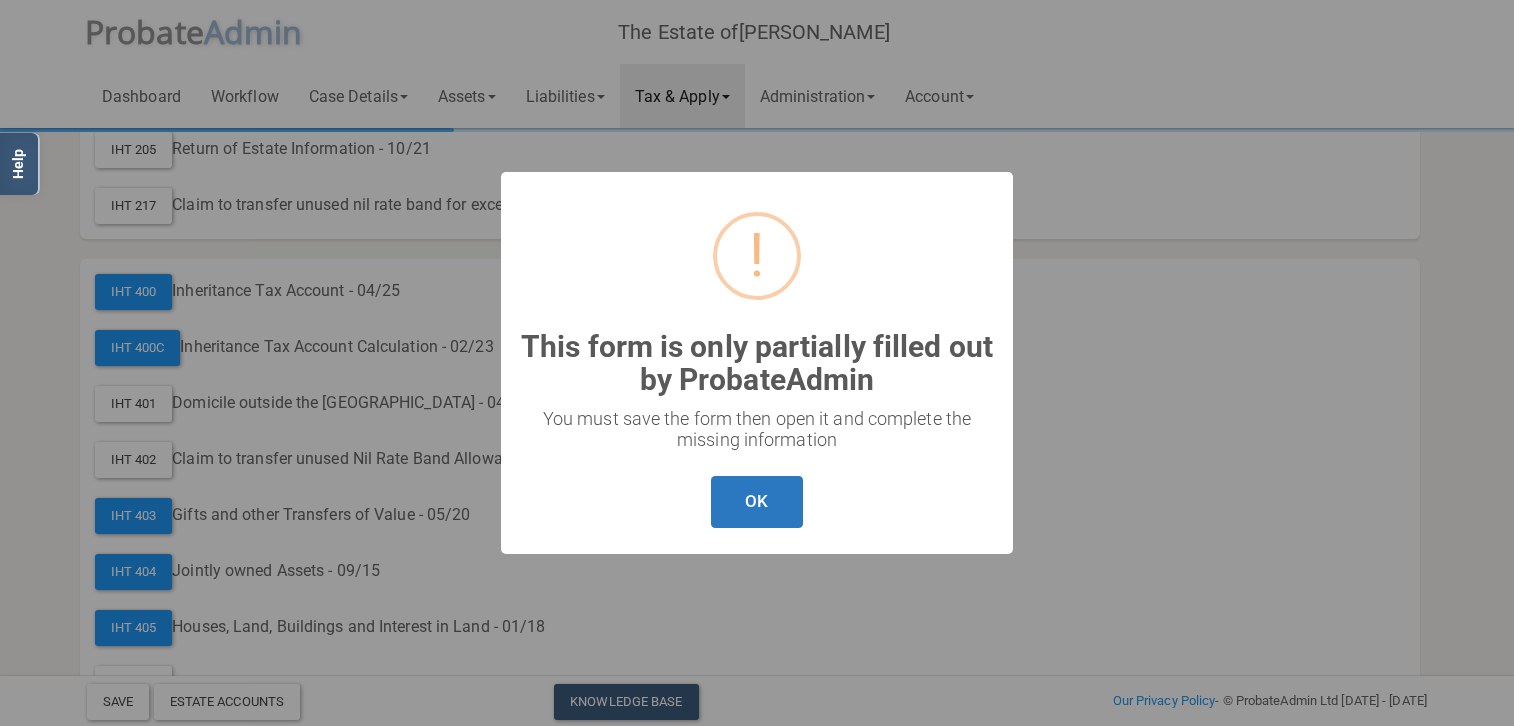 click on "OK" at bounding box center (756, 502) 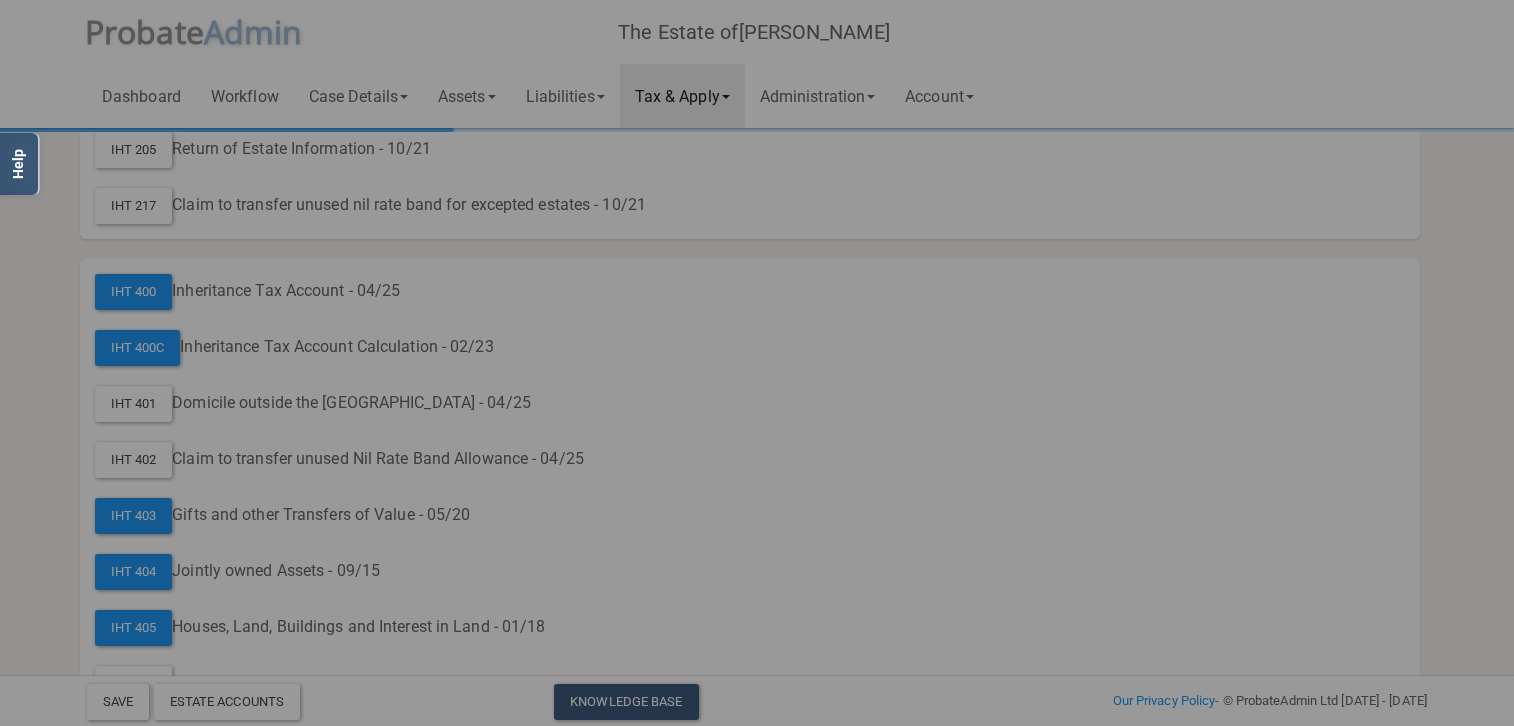 scroll, scrollTop: 0, scrollLeft: 0, axis: both 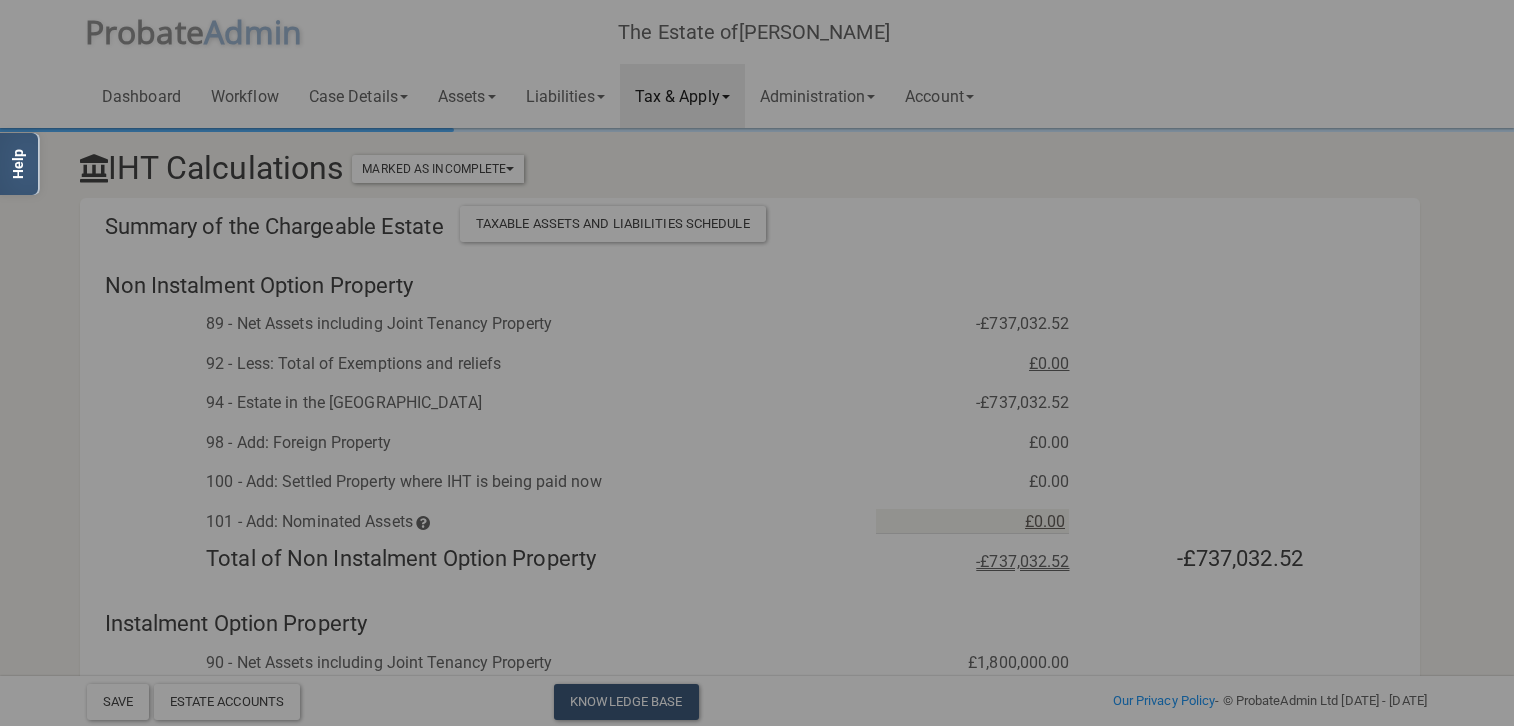 drag, startPoint x: 1198, startPoint y: 279, endPoint x: 1241, endPoint y: 239, distance: 58.728188 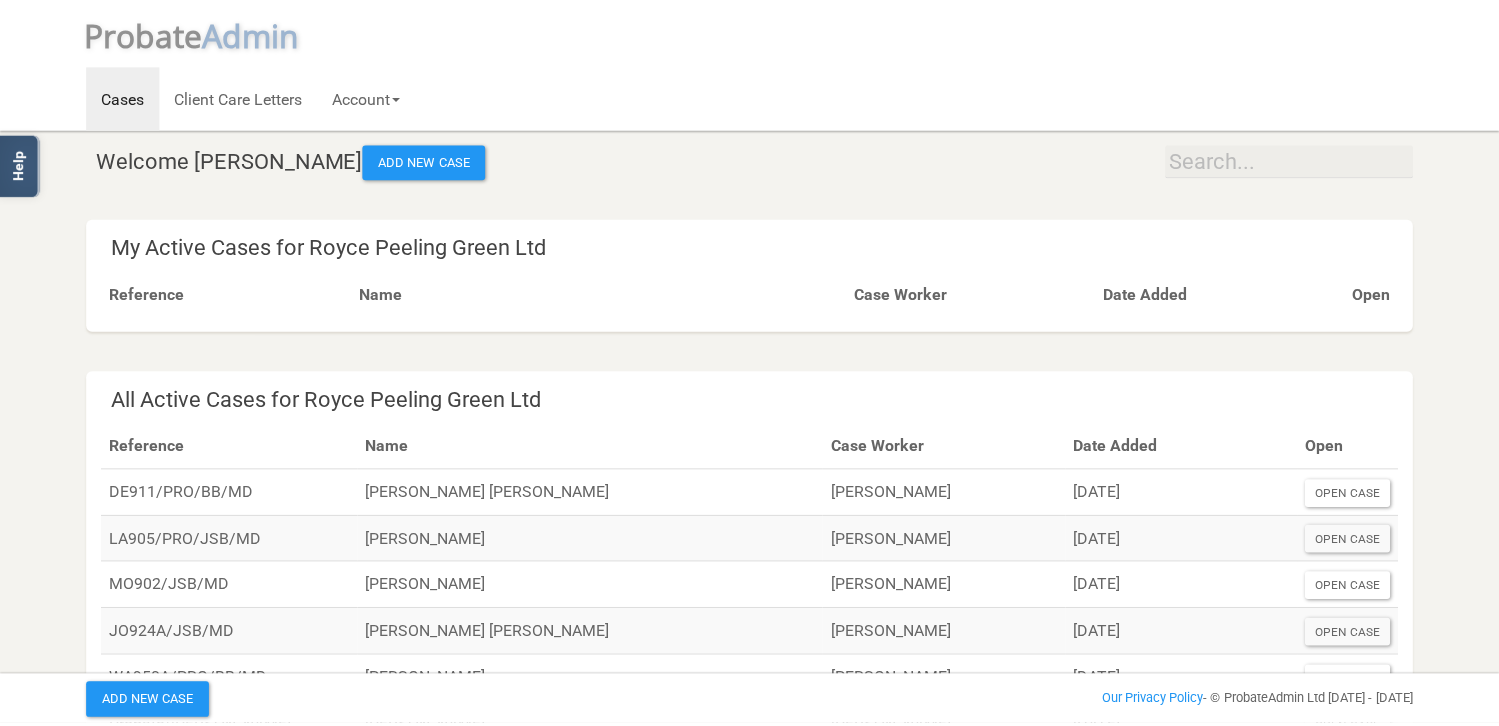 scroll, scrollTop: 0, scrollLeft: 0, axis: both 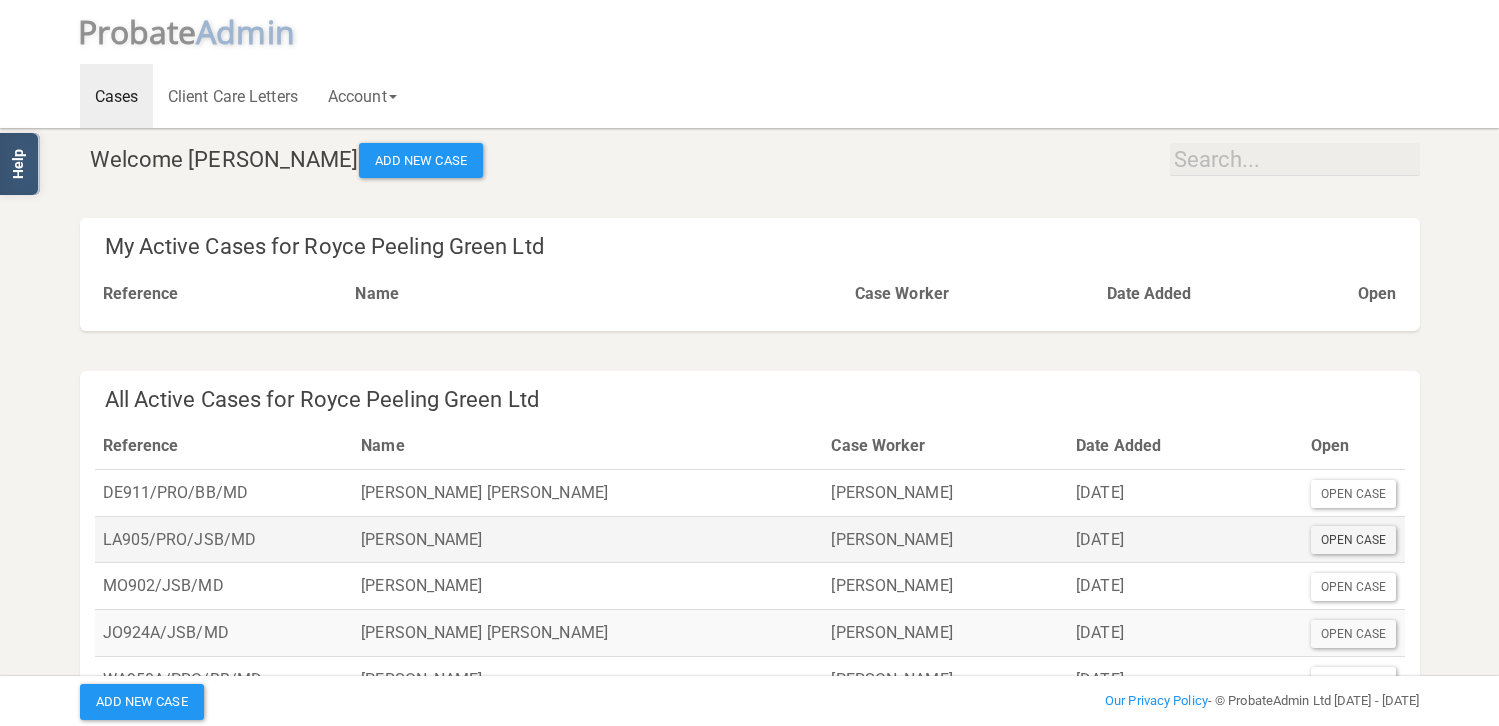 click on "Open Case" at bounding box center (1354, 540) 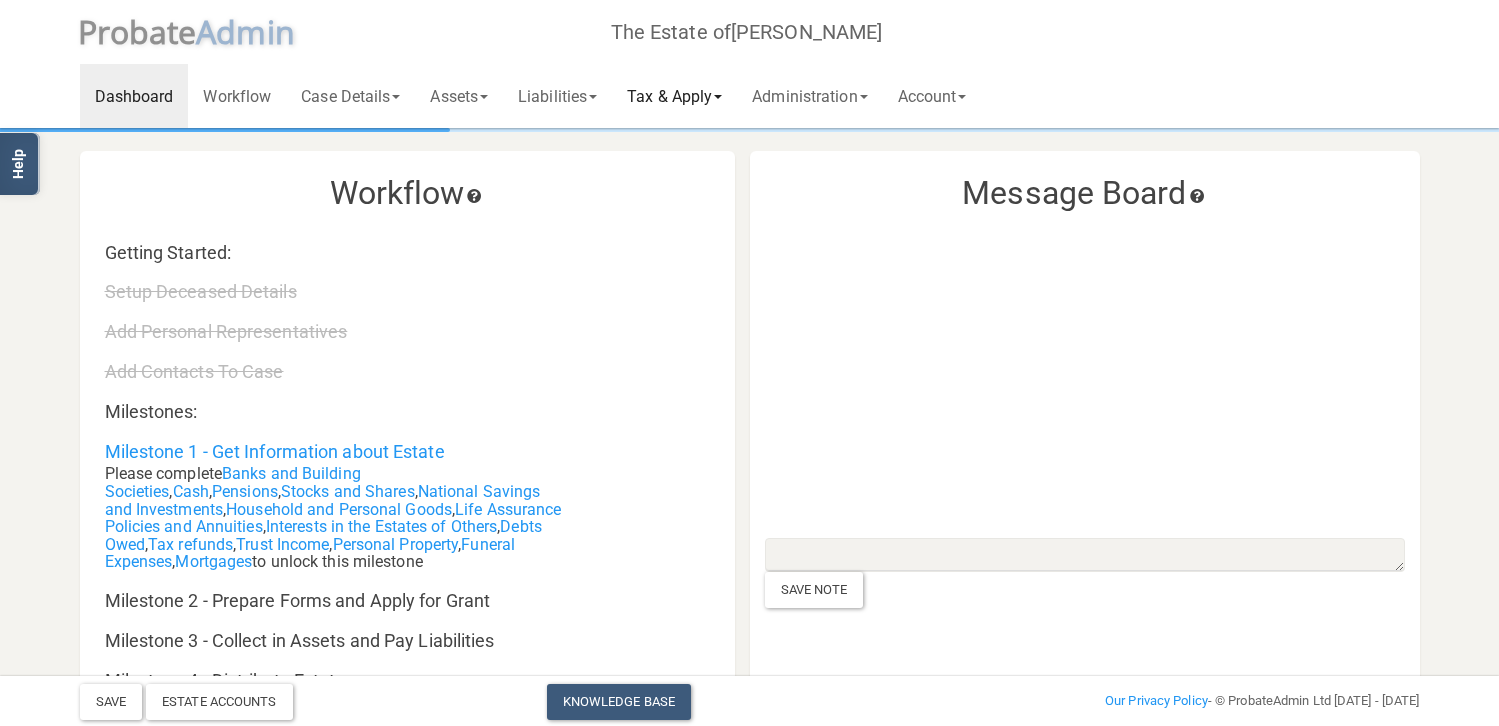 click on "Tax & Apply" at bounding box center (674, 96) 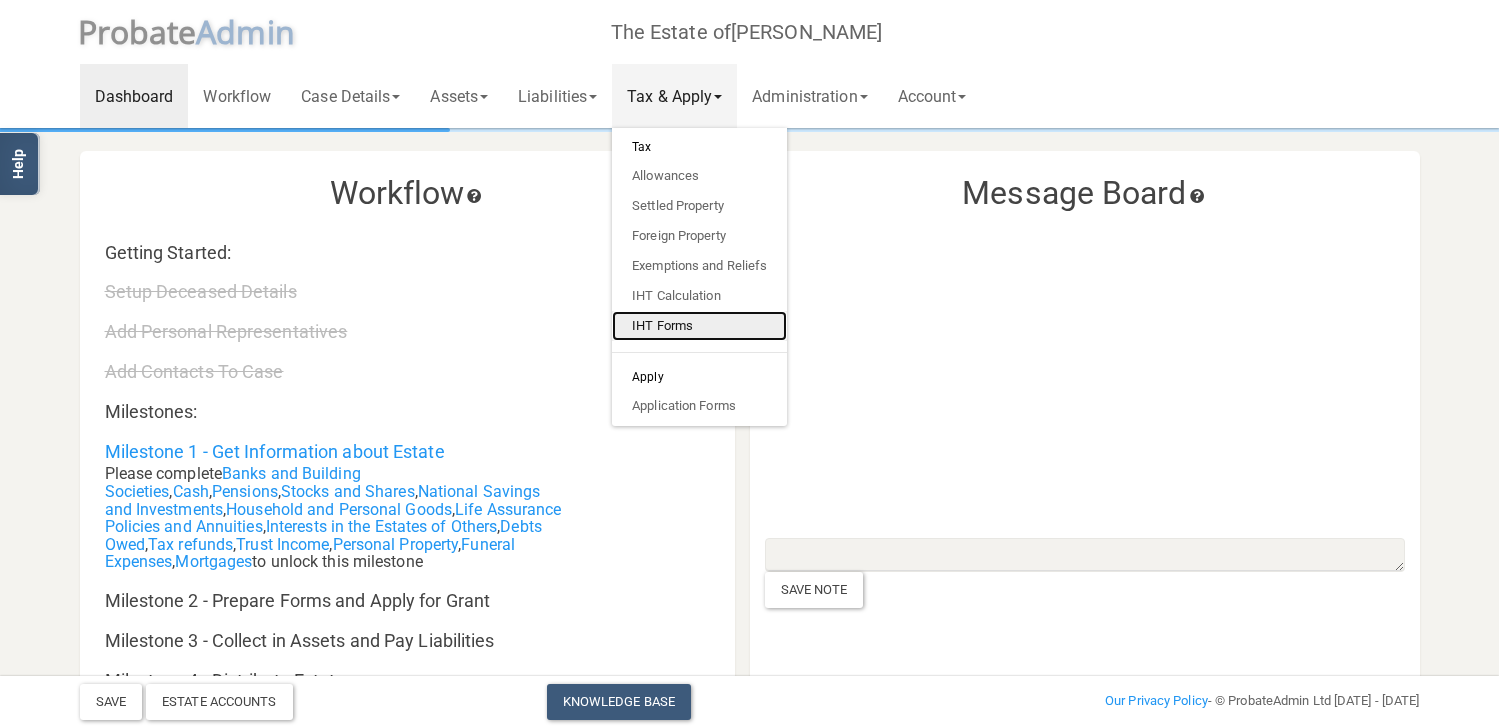 click on "IHT Forms" at bounding box center [699, 326] 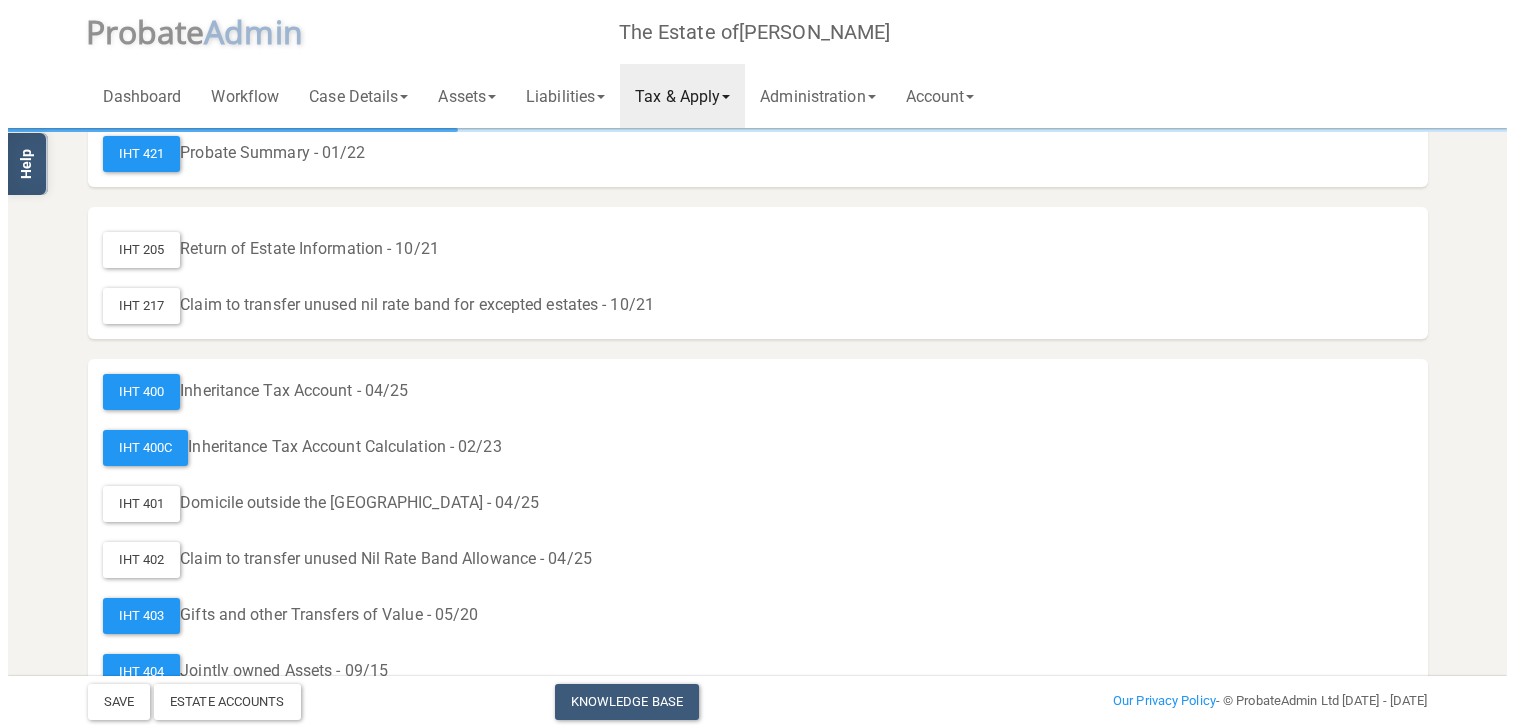 scroll, scrollTop: 200, scrollLeft: 0, axis: vertical 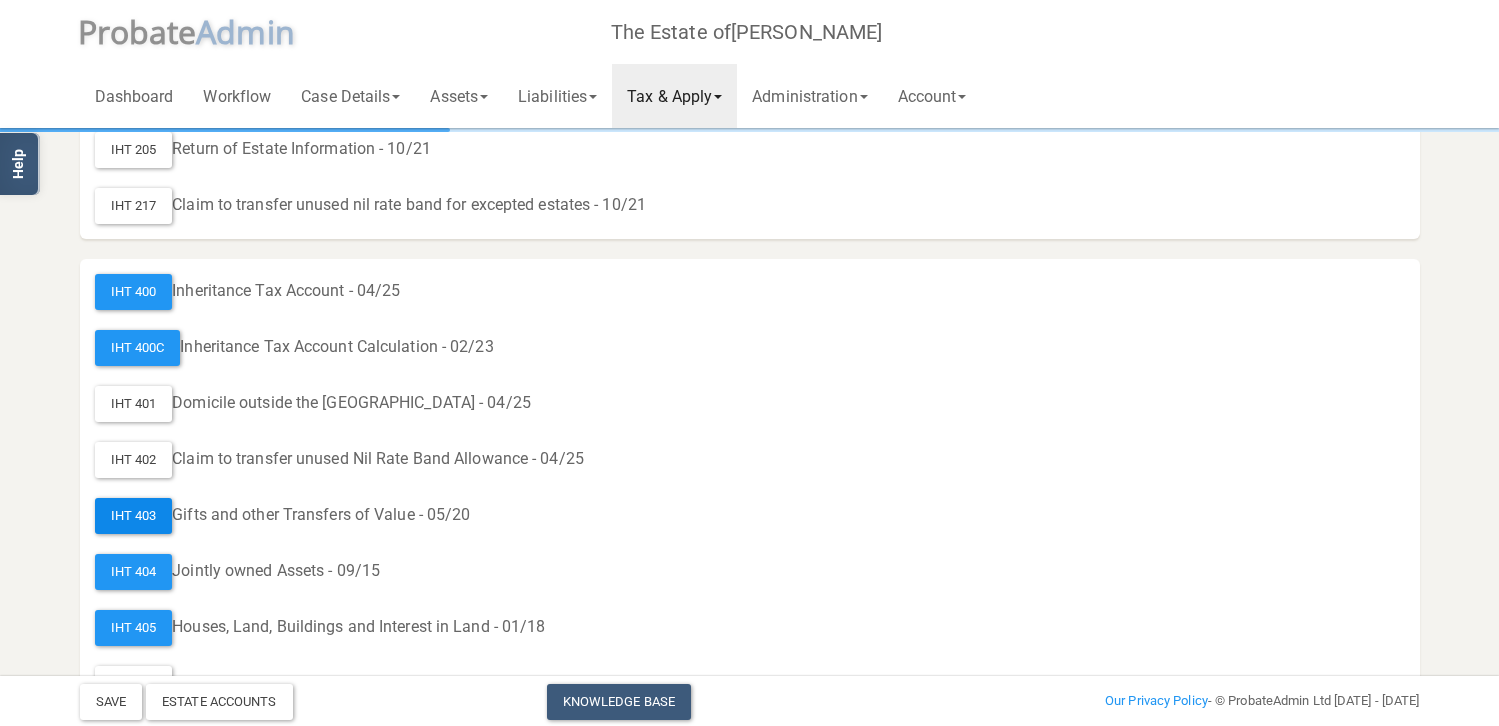 click on "IHT 403" at bounding box center (134, 516) 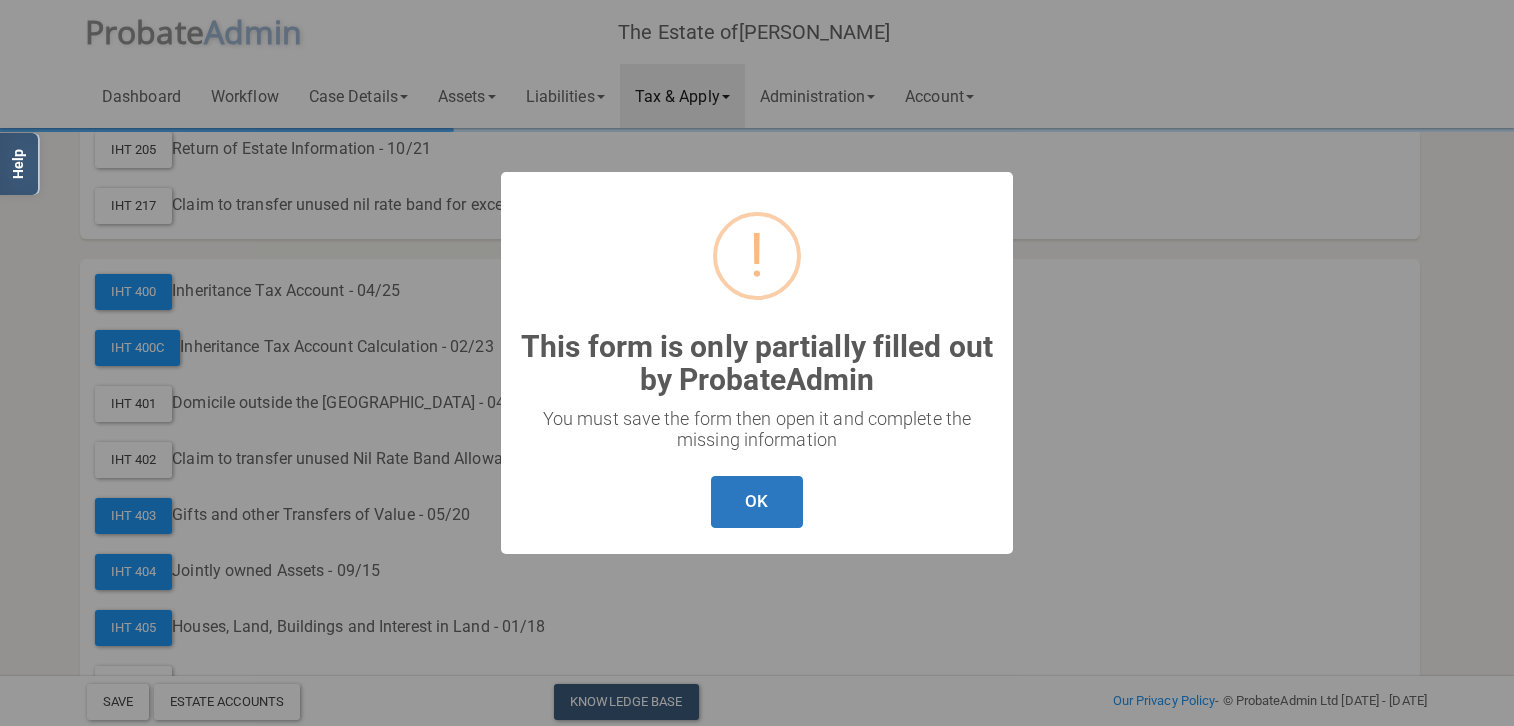 click on "OK" at bounding box center (756, 502) 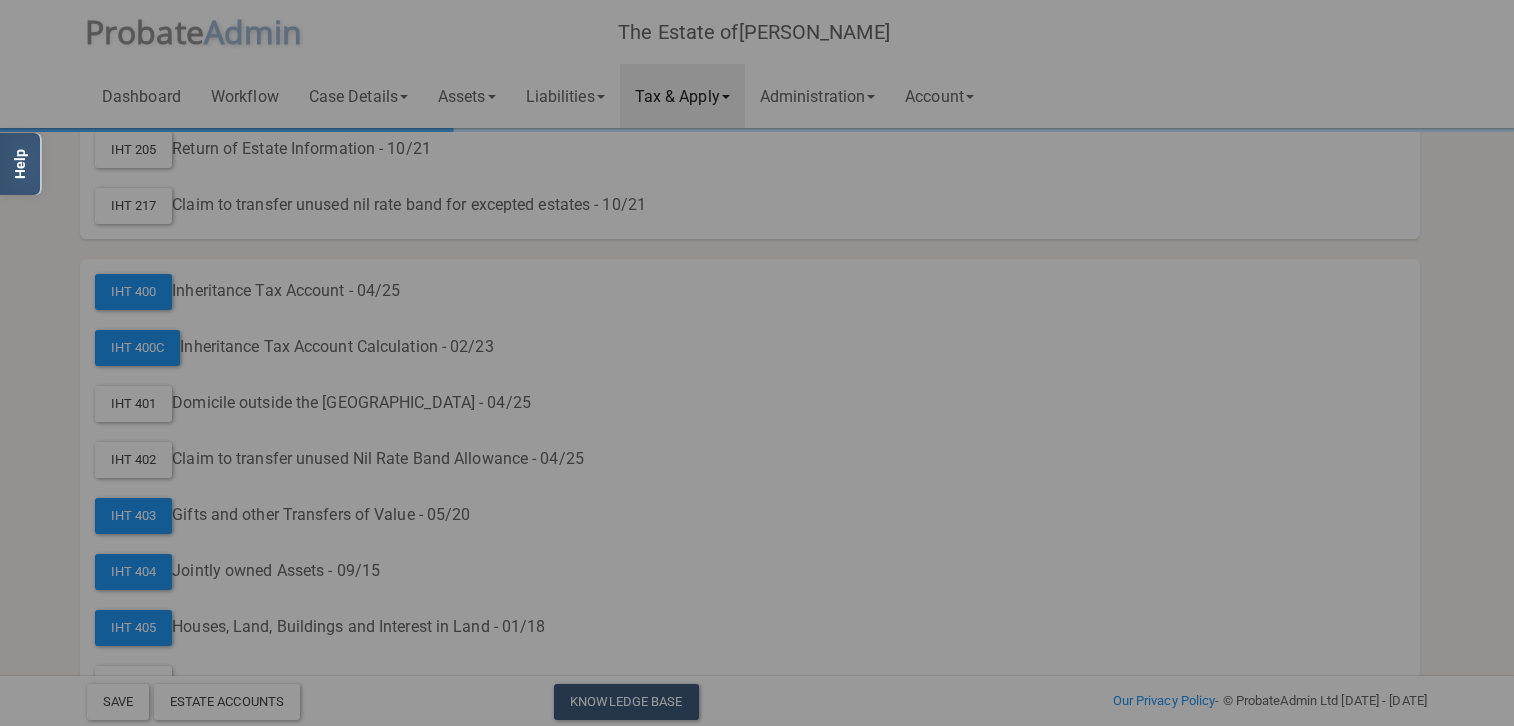 click on "Help" at bounding box center [21, 164] 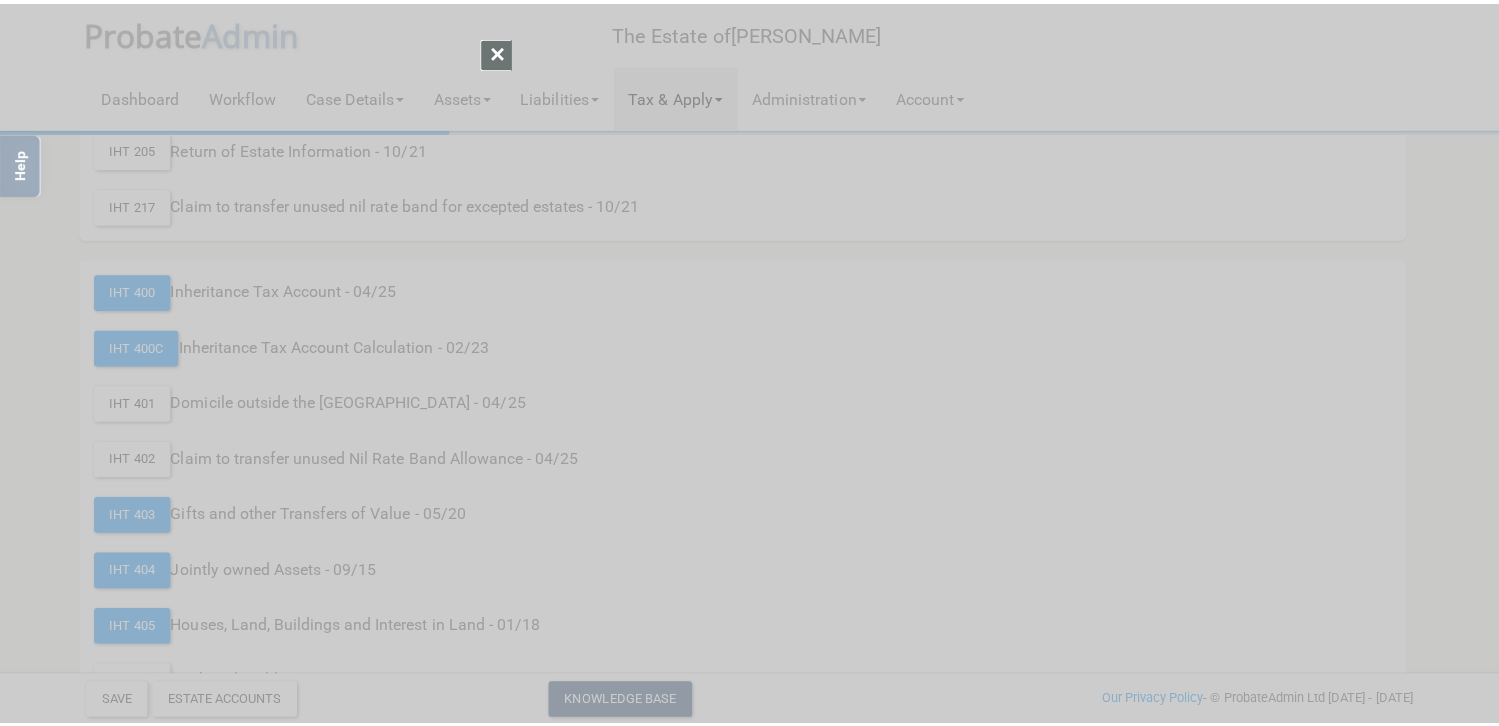 scroll, scrollTop: 0, scrollLeft: 0, axis: both 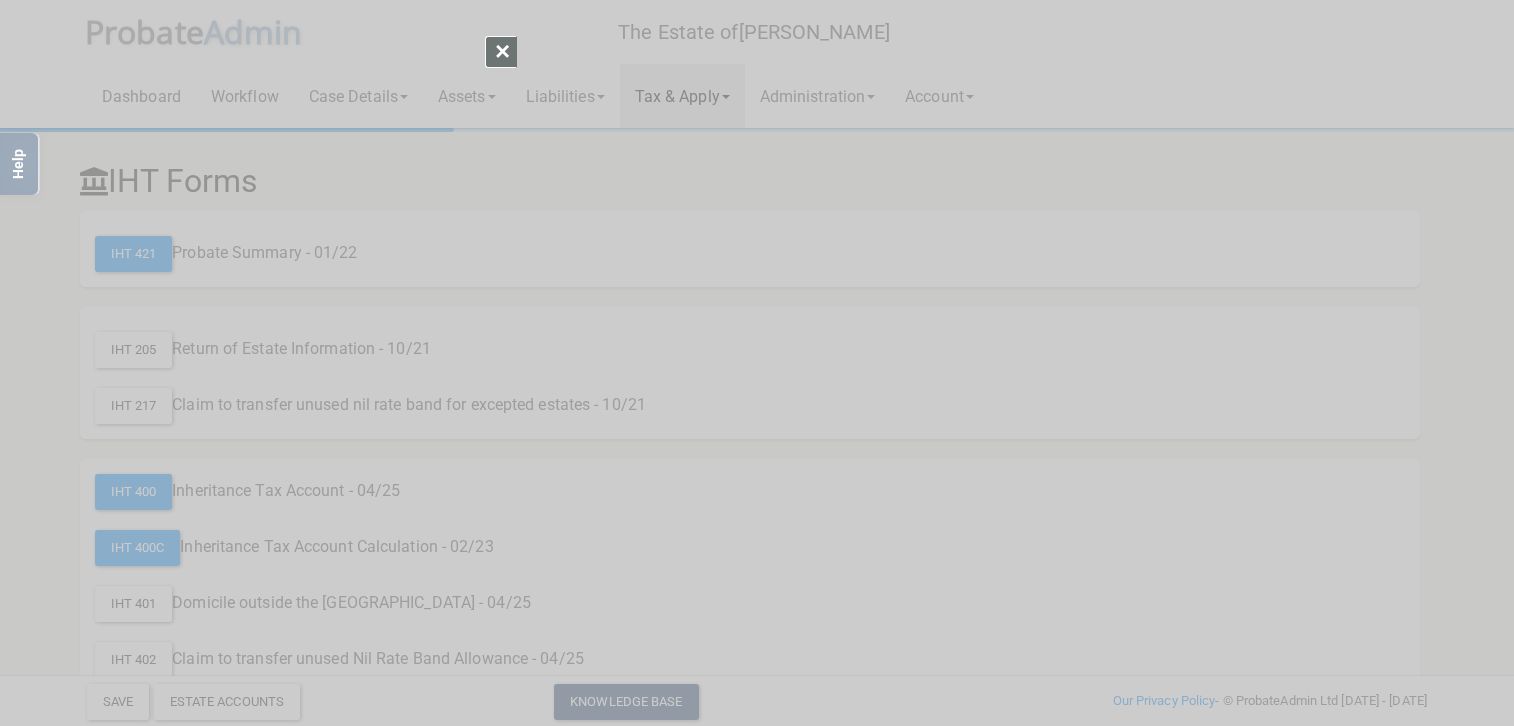 click at bounding box center (757, 363) 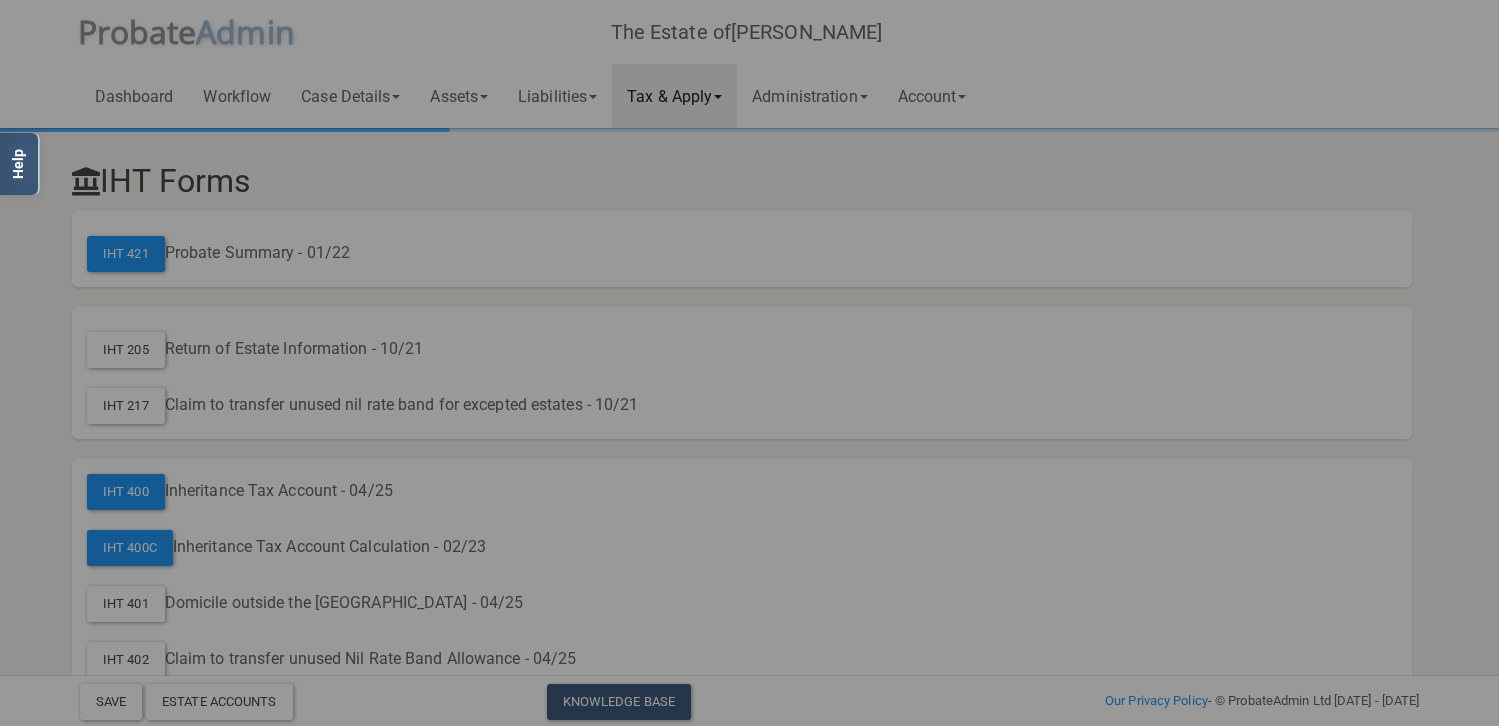 scroll, scrollTop: 300, scrollLeft: 0, axis: vertical 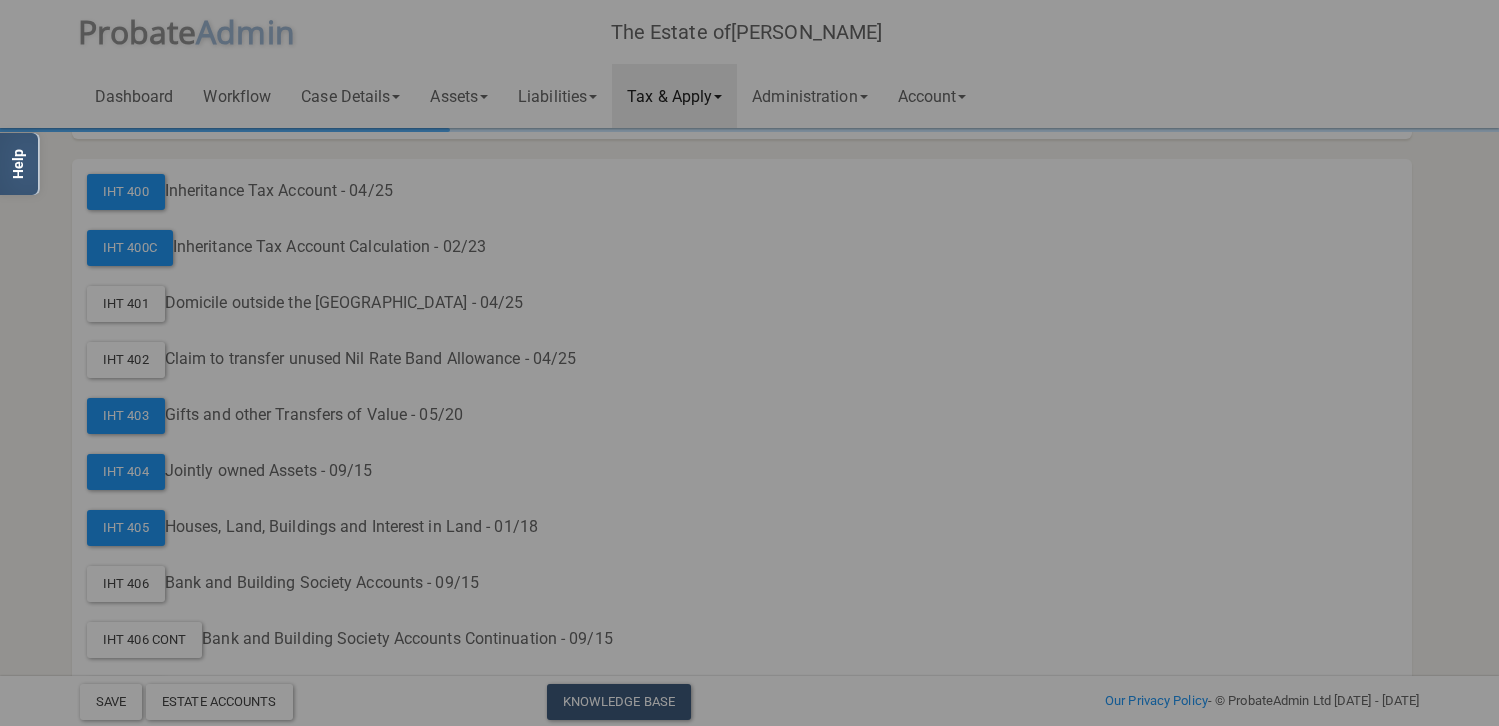 click on "? ! i     This form is only partially filled out by ProbateAdmin × You must save the form then open it and complete the missing information   OK Cancel" at bounding box center [749, 363] 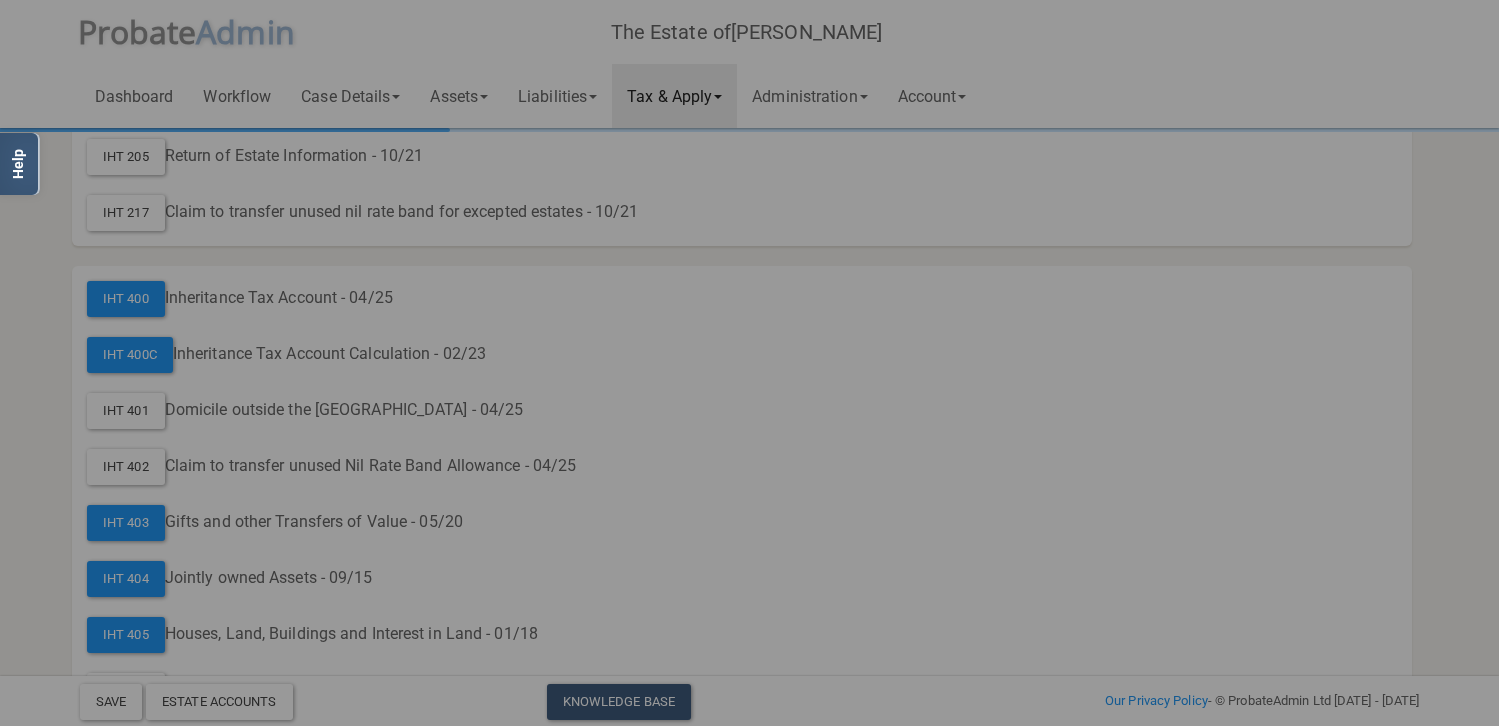 scroll, scrollTop: 0, scrollLeft: 0, axis: both 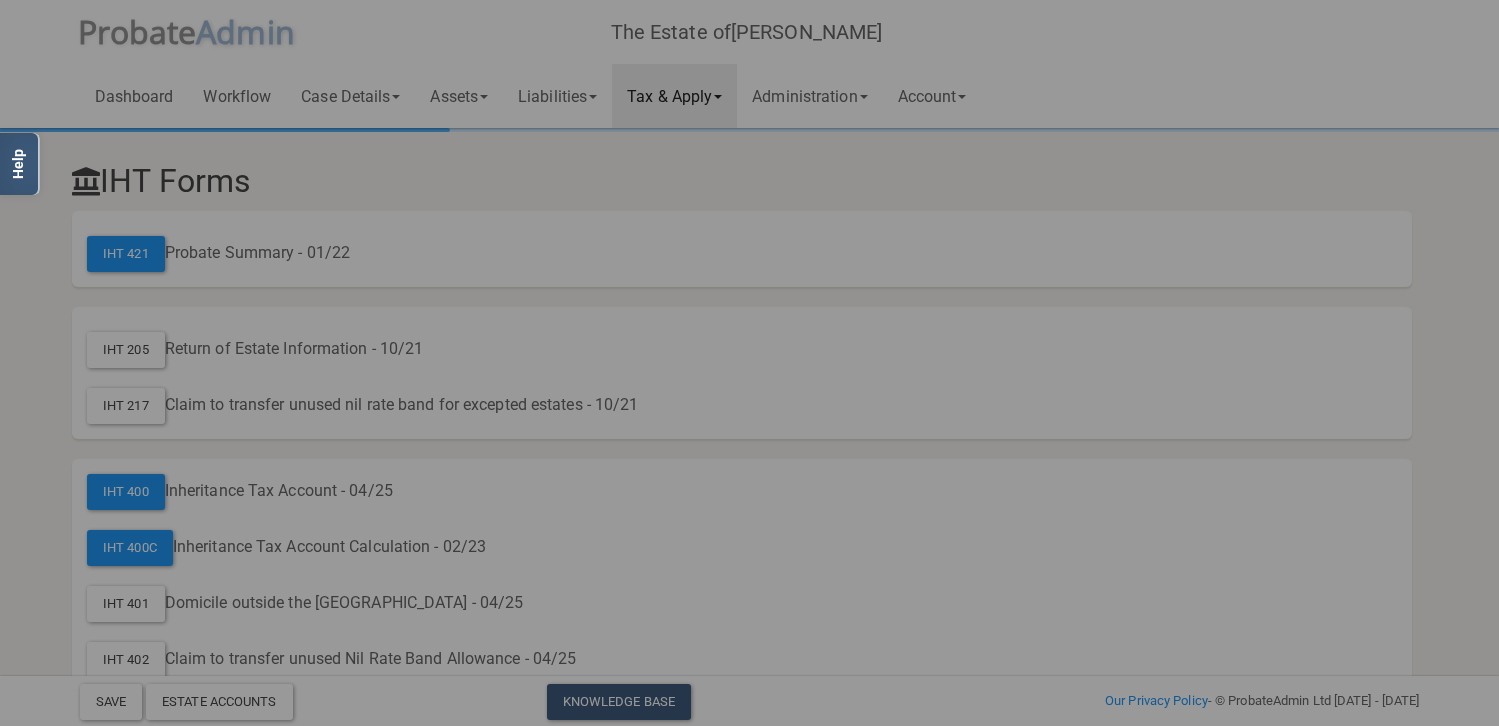 click on "? ! i     This form is only partially filled out by ProbateAdmin × You must save the form then open it and complete the missing information   OK Cancel" at bounding box center [749, 363] 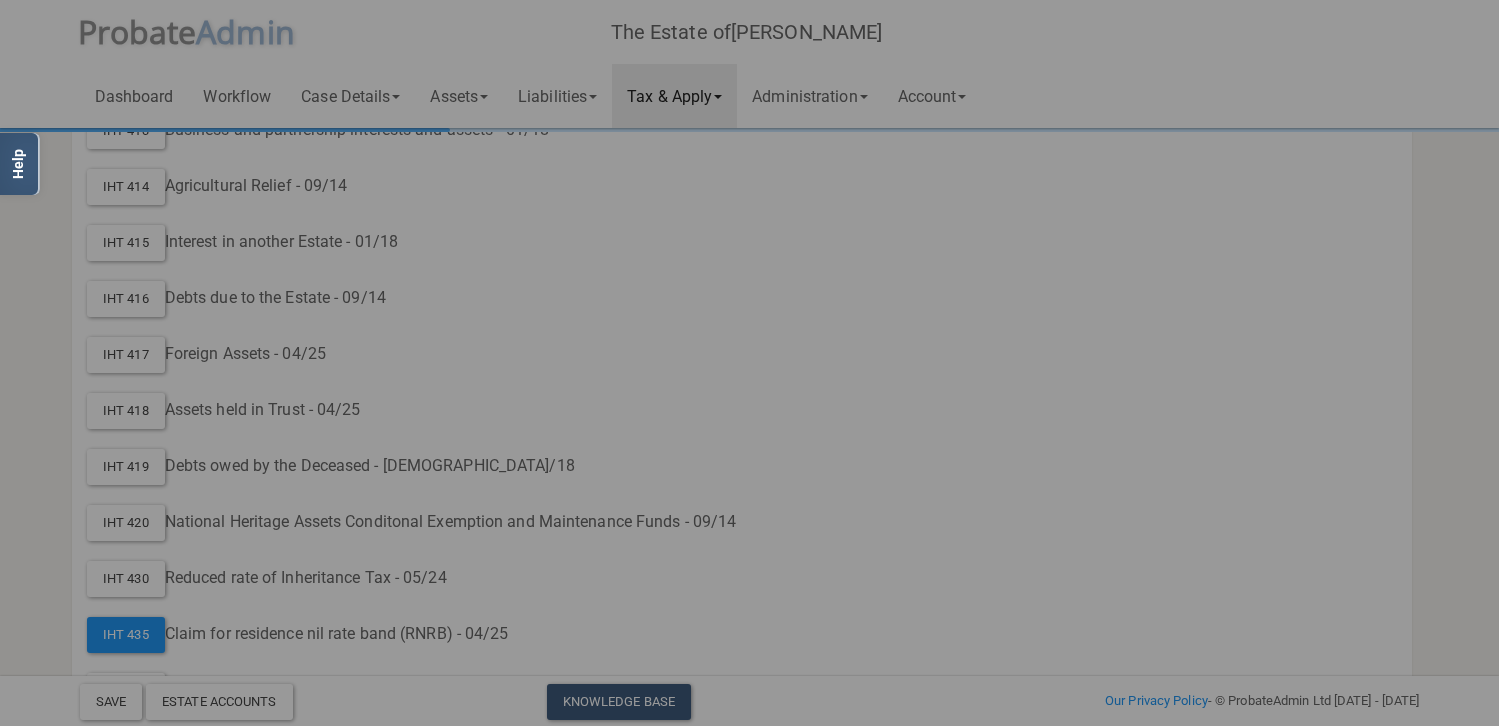 scroll, scrollTop: 1293, scrollLeft: 0, axis: vertical 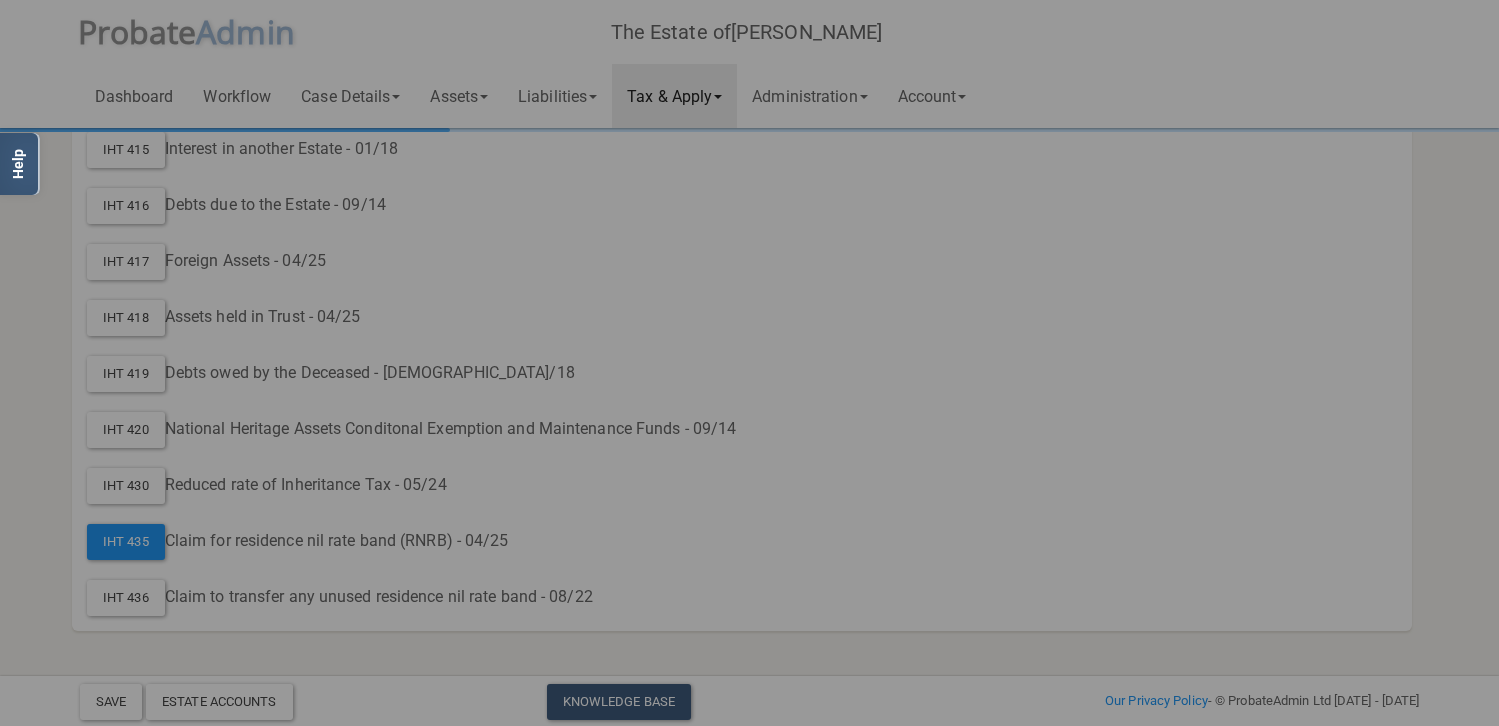 click on "? ! i     This form is only partially filled out by ProbateAdmin × You must save the form then open it and complete the missing information   OK Cancel" at bounding box center (749, 363) 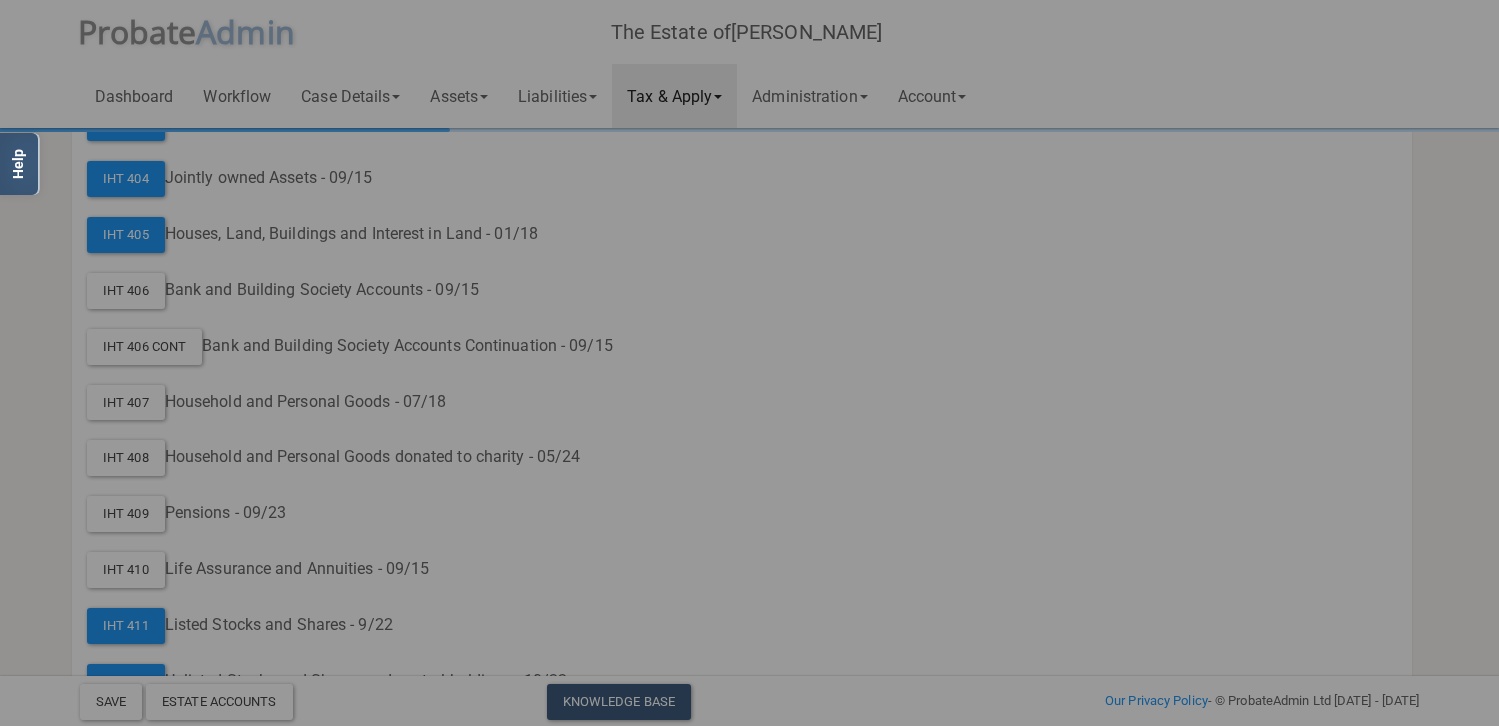 scroll, scrollTop: 493, scrollLeft: 0, axis: vertical 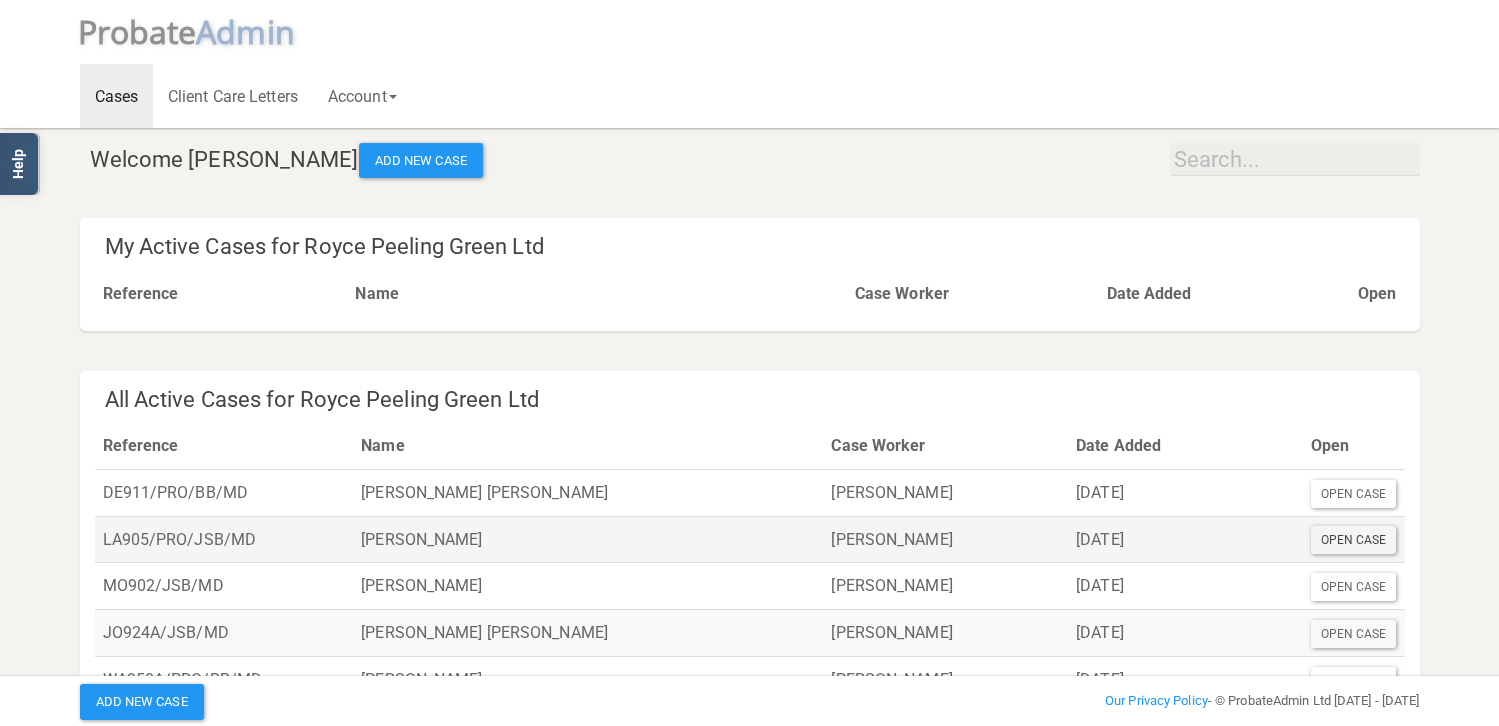 click on "Open Case" at bounding box center [1354, 540] 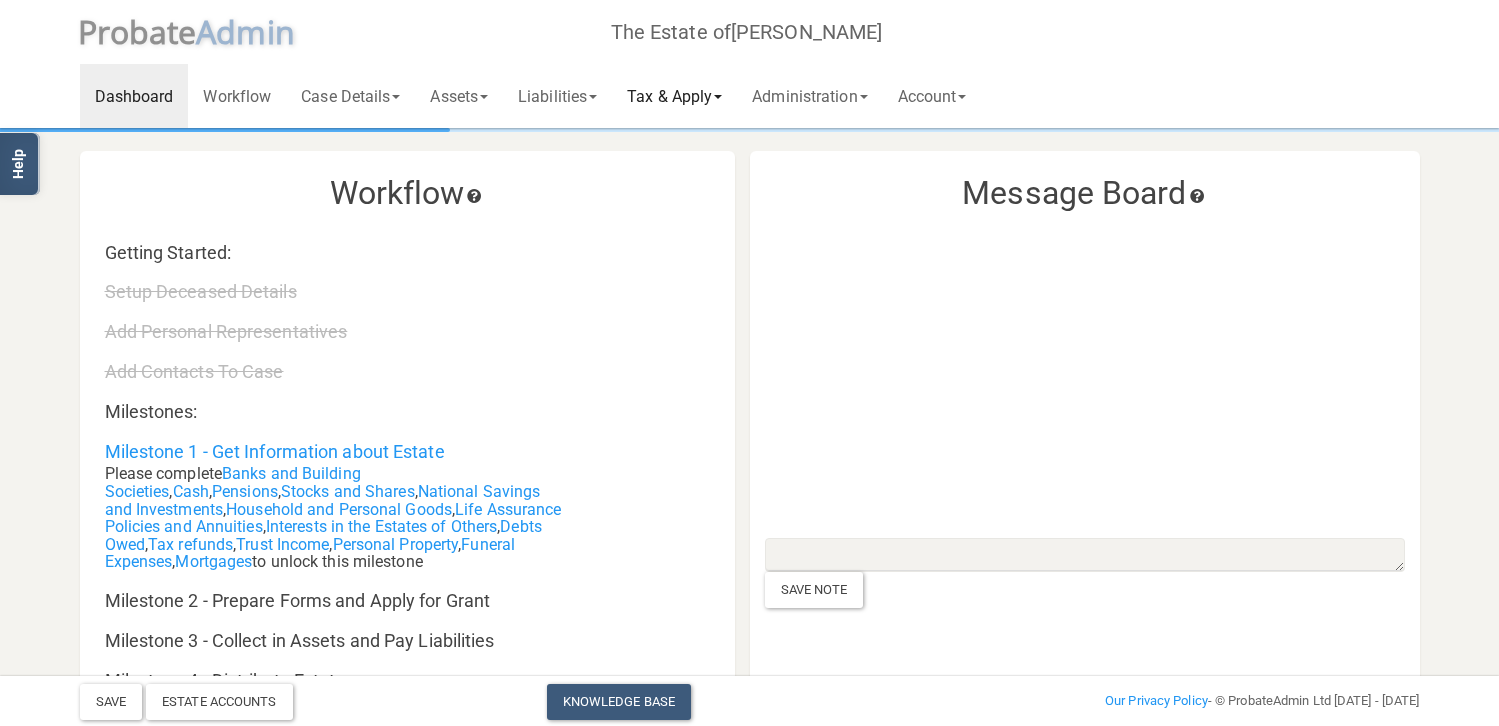 click on "Tax & Apply" at bounding box center (674, 96) 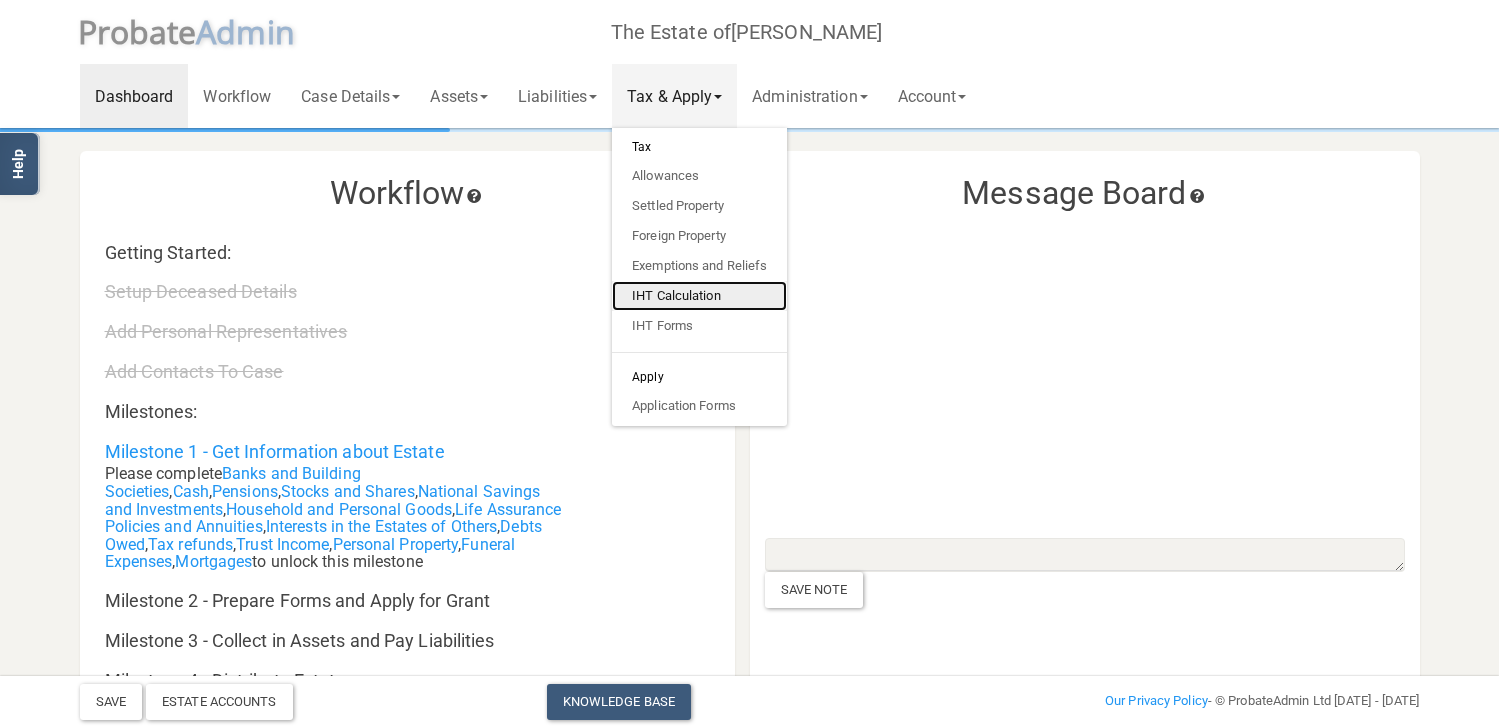 click on "IHT Calculation" at bounding box center (699, 296) 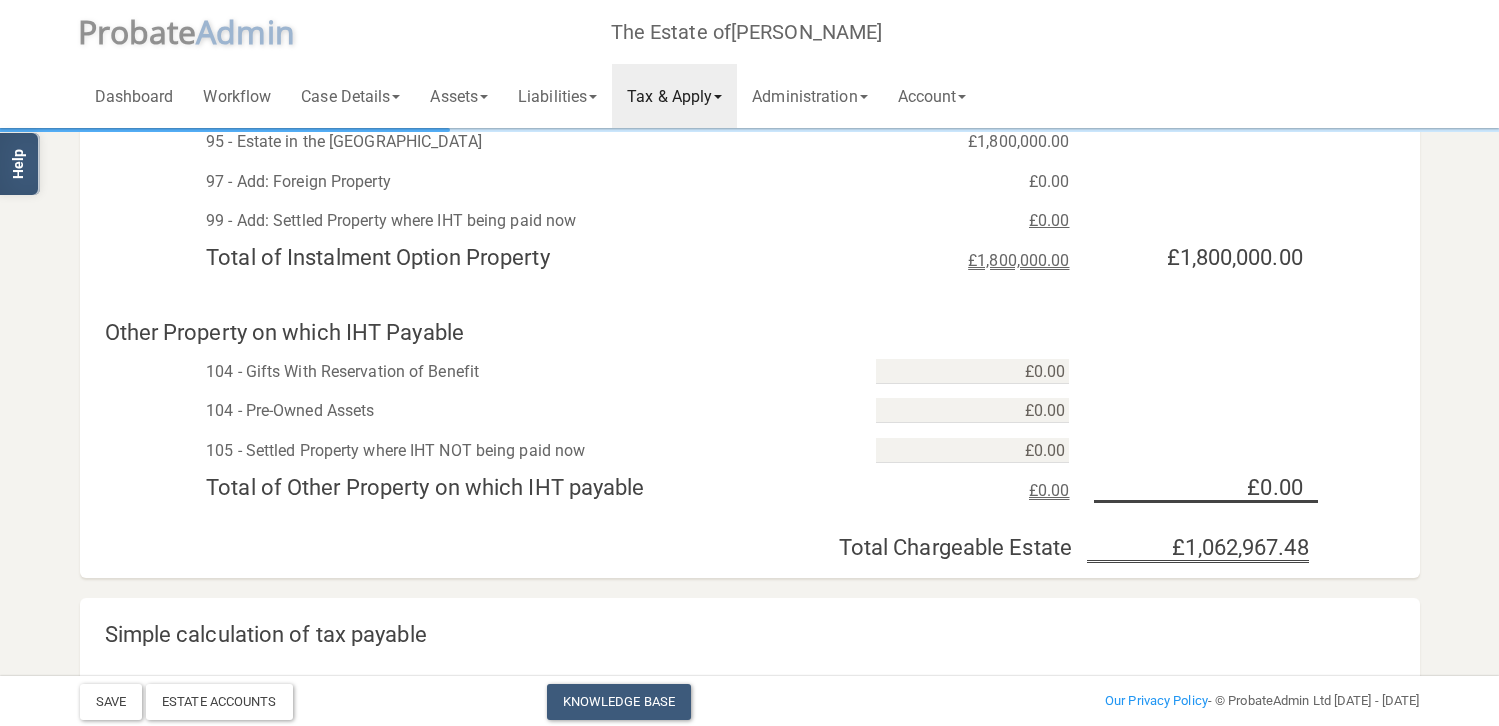 scroll, scrollTop: 200, scrollLeft: 0, axis: vertical 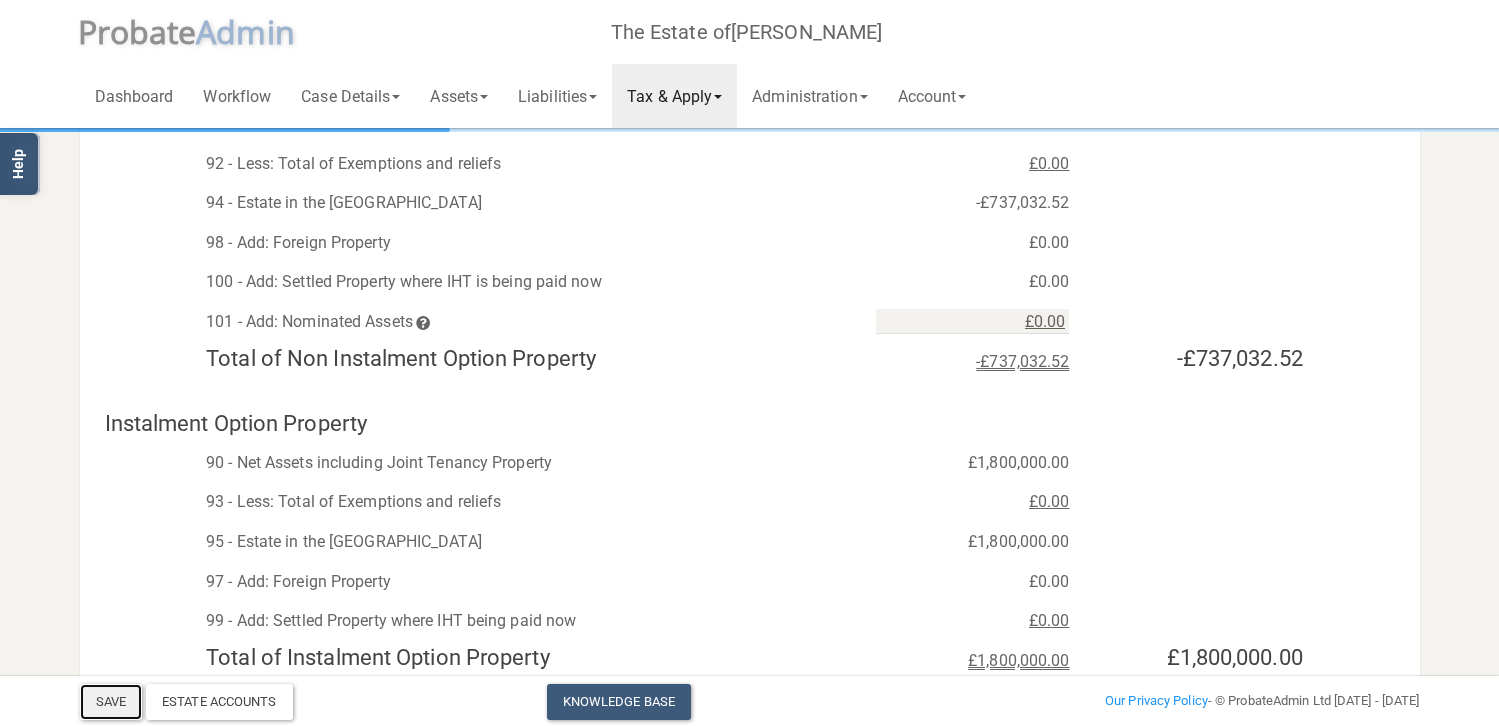 click on "Save" at bounding box center (111, 702) 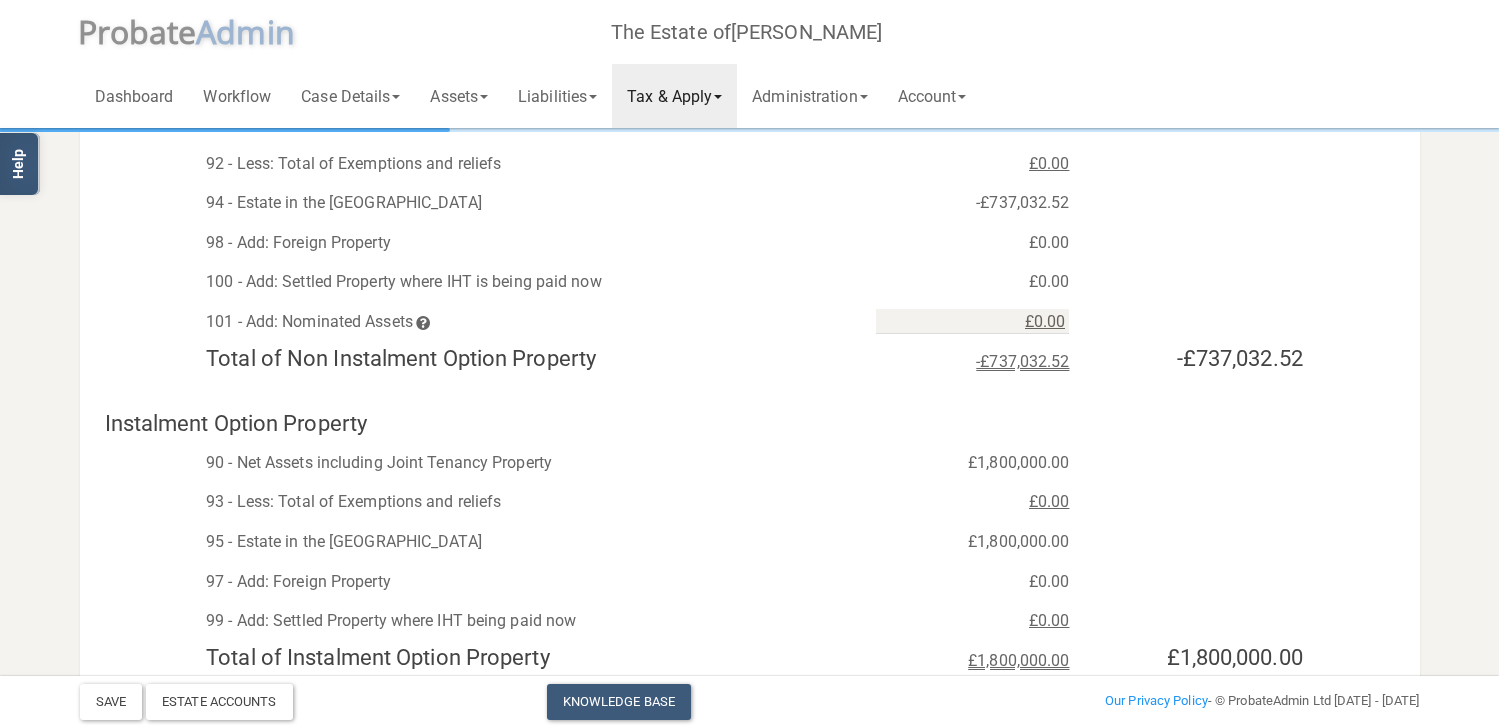 click on "Tax & Apply" at bounding box center (674, 96) 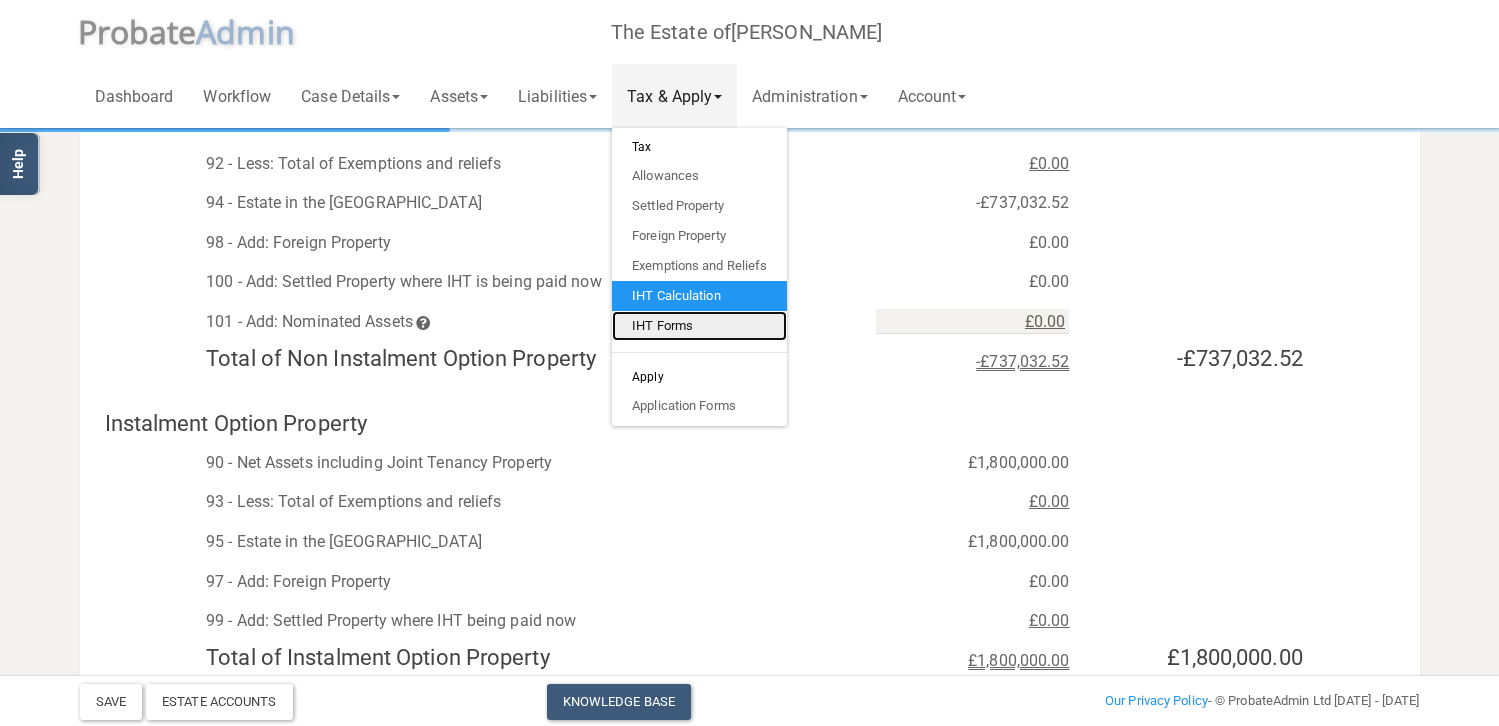 click on "IHT Forms" at bounding box center (699, 326) 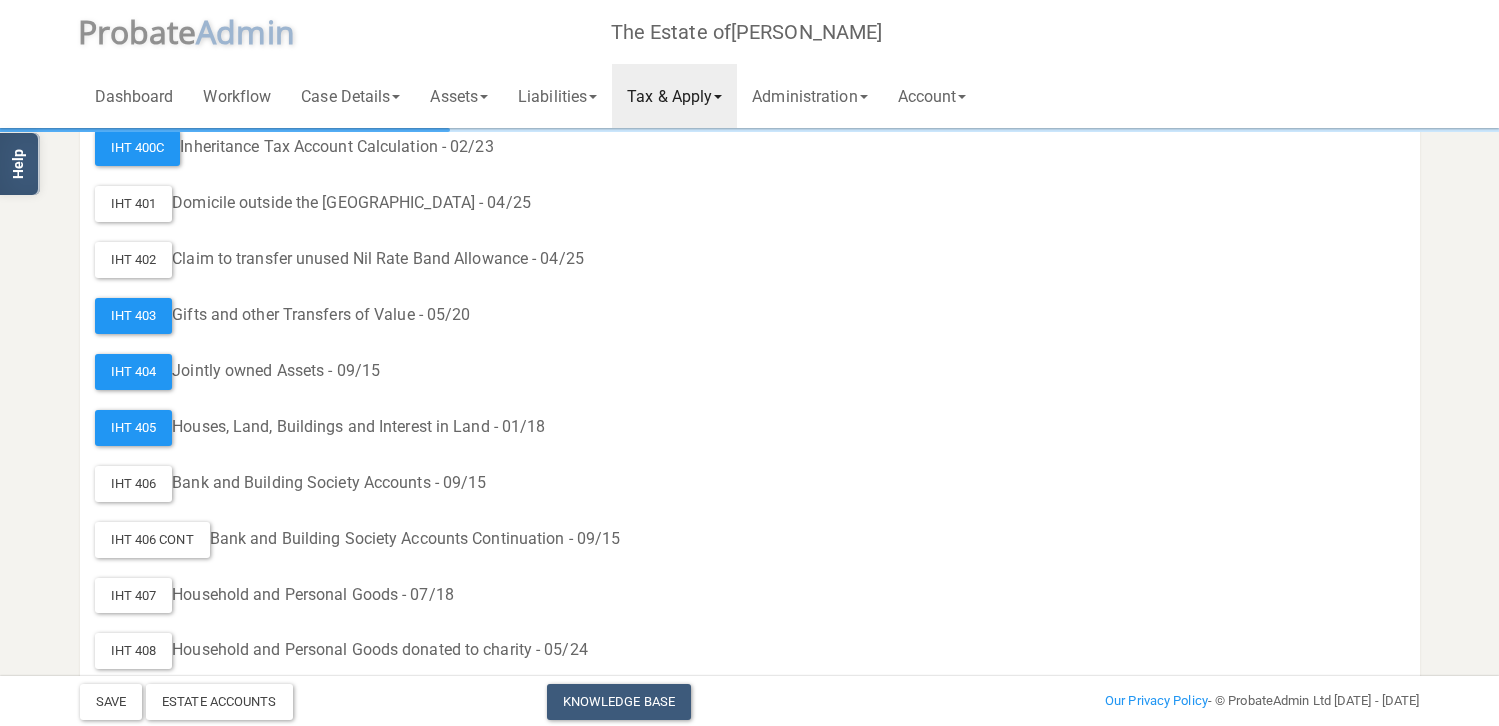 scroll, scrollTop: 500, scrollLeft: 0, axis: vertical 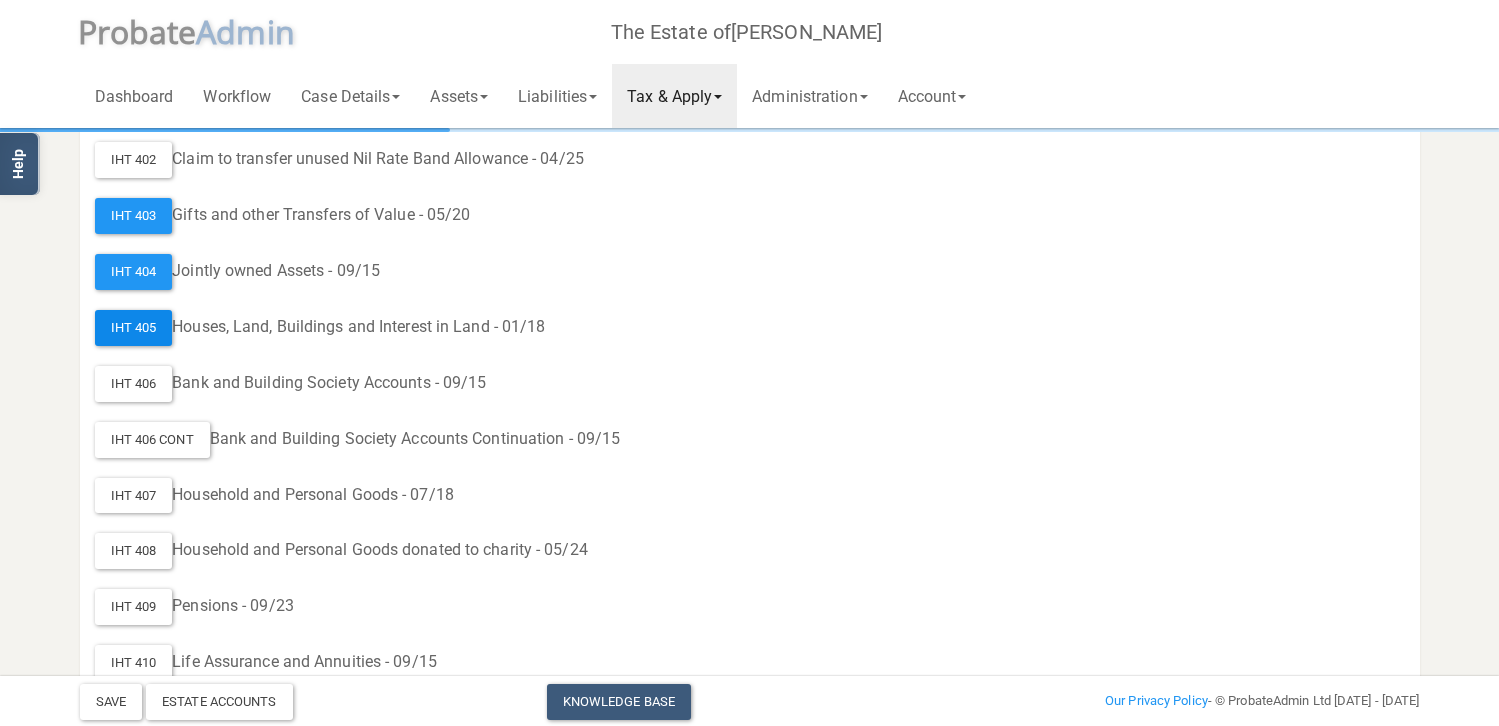 click on "IHT 405" at bounding box center (134, 328) 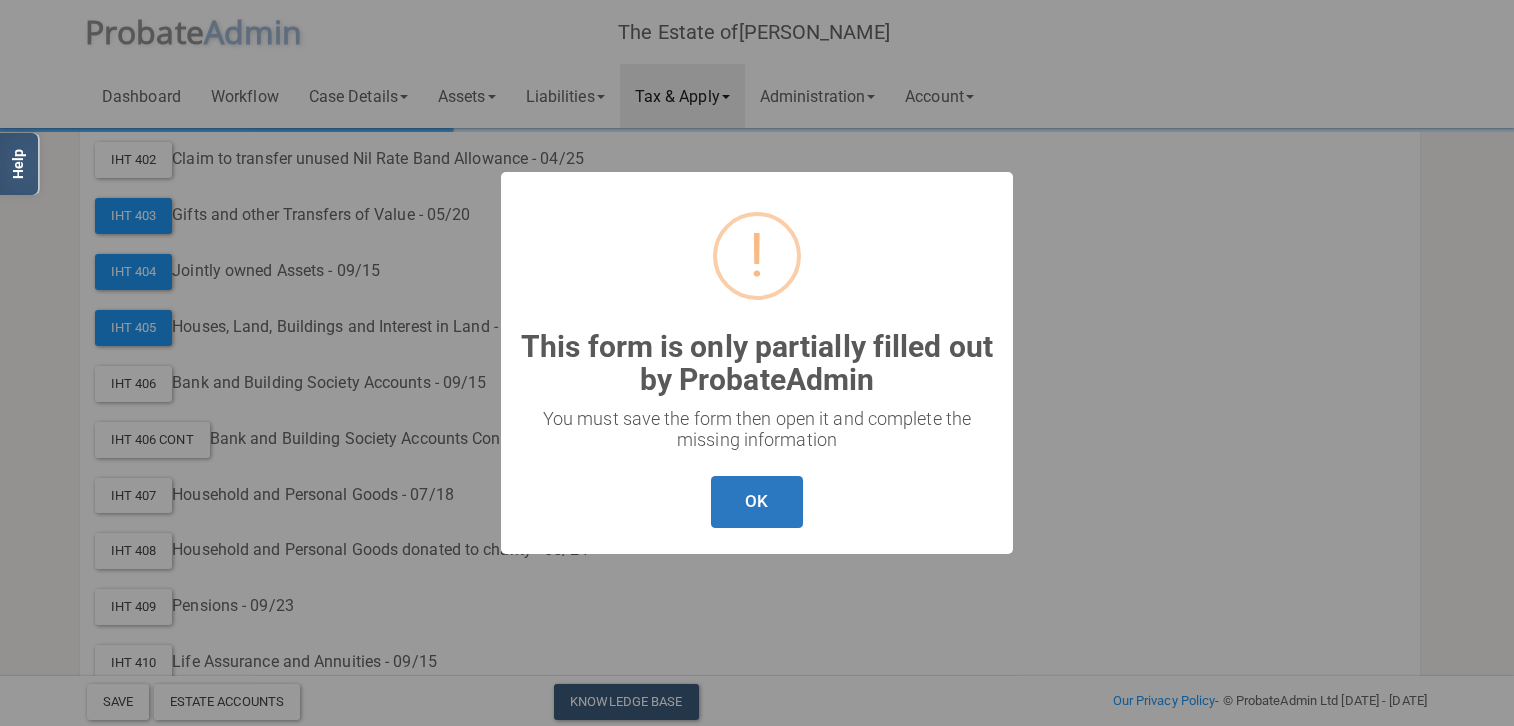 click on "OK" at bounding box center (756, 502) 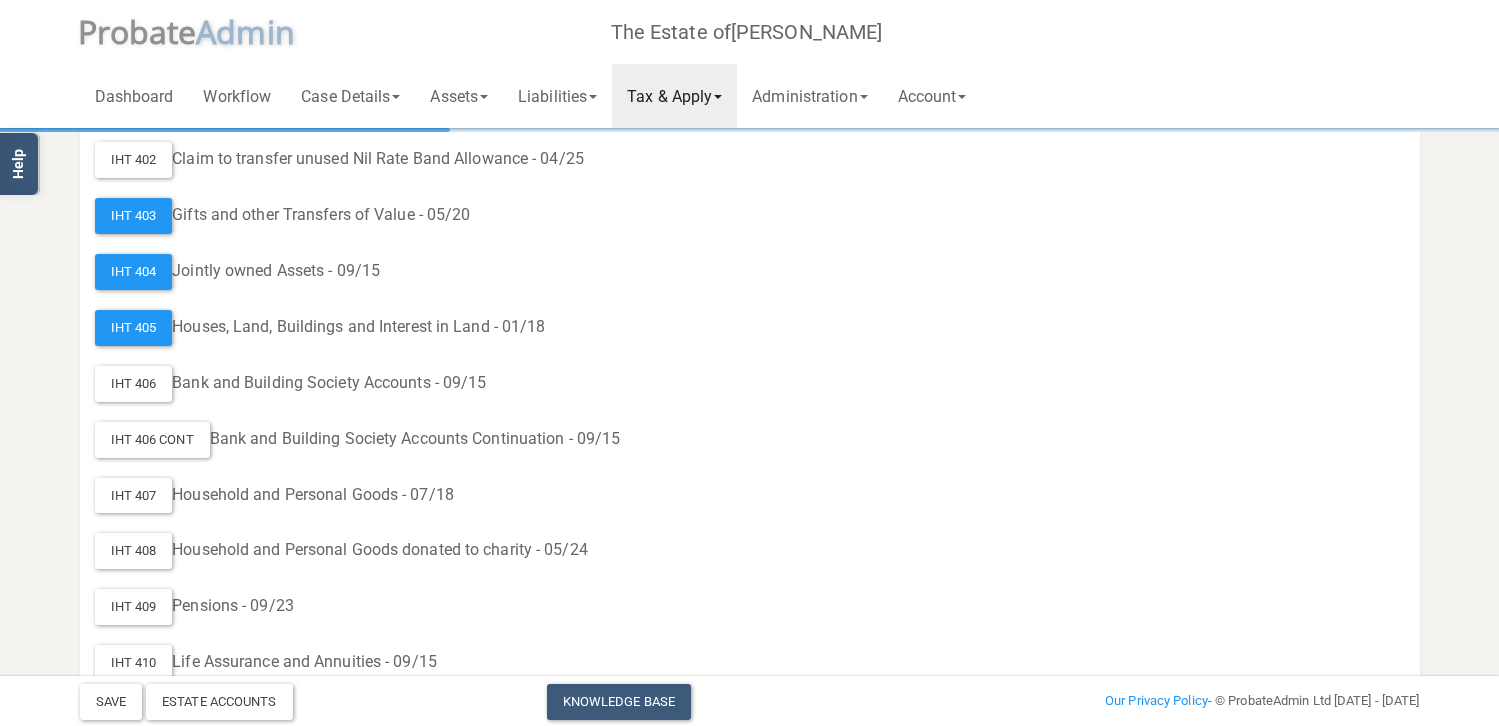 drag, startPoint x: 903, startPoint y: 270, endPoint x: 913, endPoint y: 269, distance: 10.049875 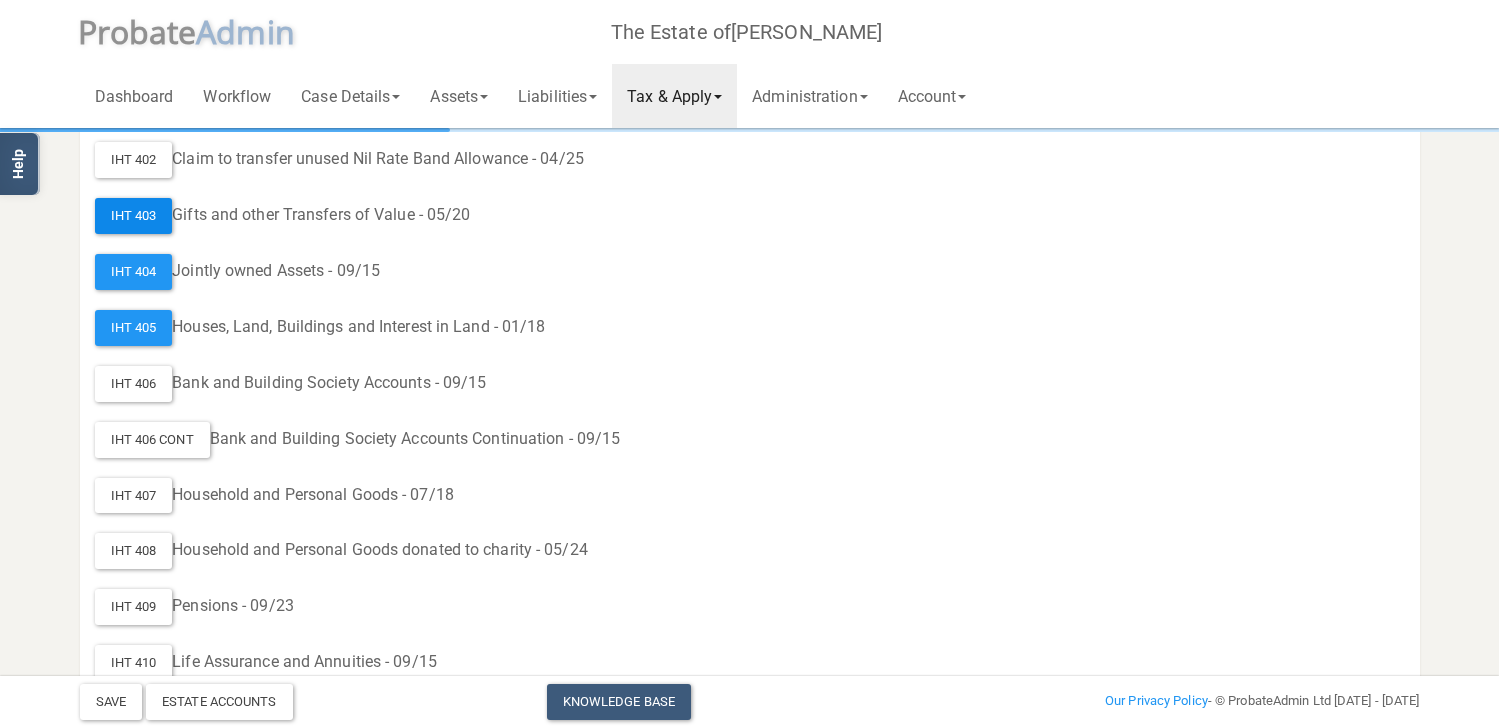 click on "IHT 403" at bounding box center (134, 216) 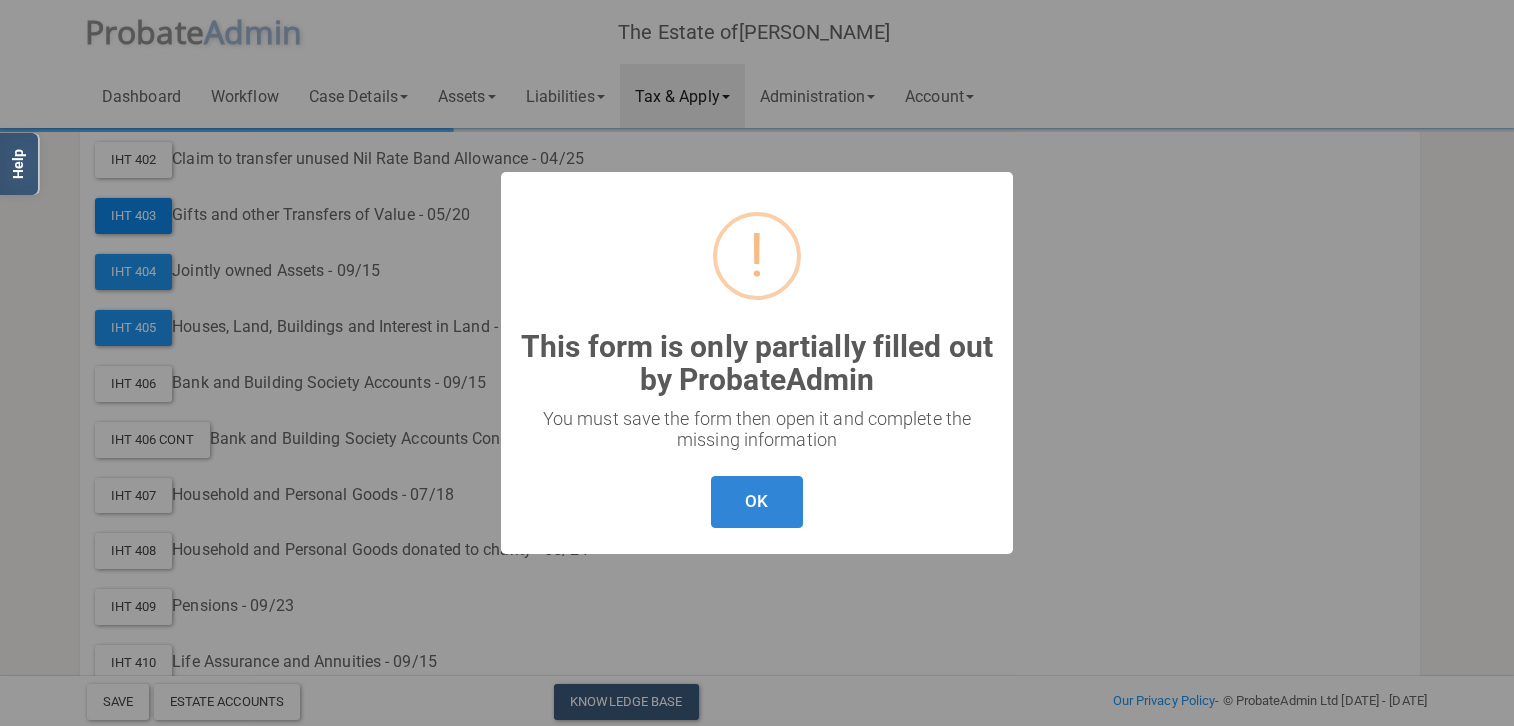 click on "? ! i     This form is only partially filled out by ProbateAdmin × You must save the form then open it and complete the missing information   OK Cancel" at bounding box center (757, 363) 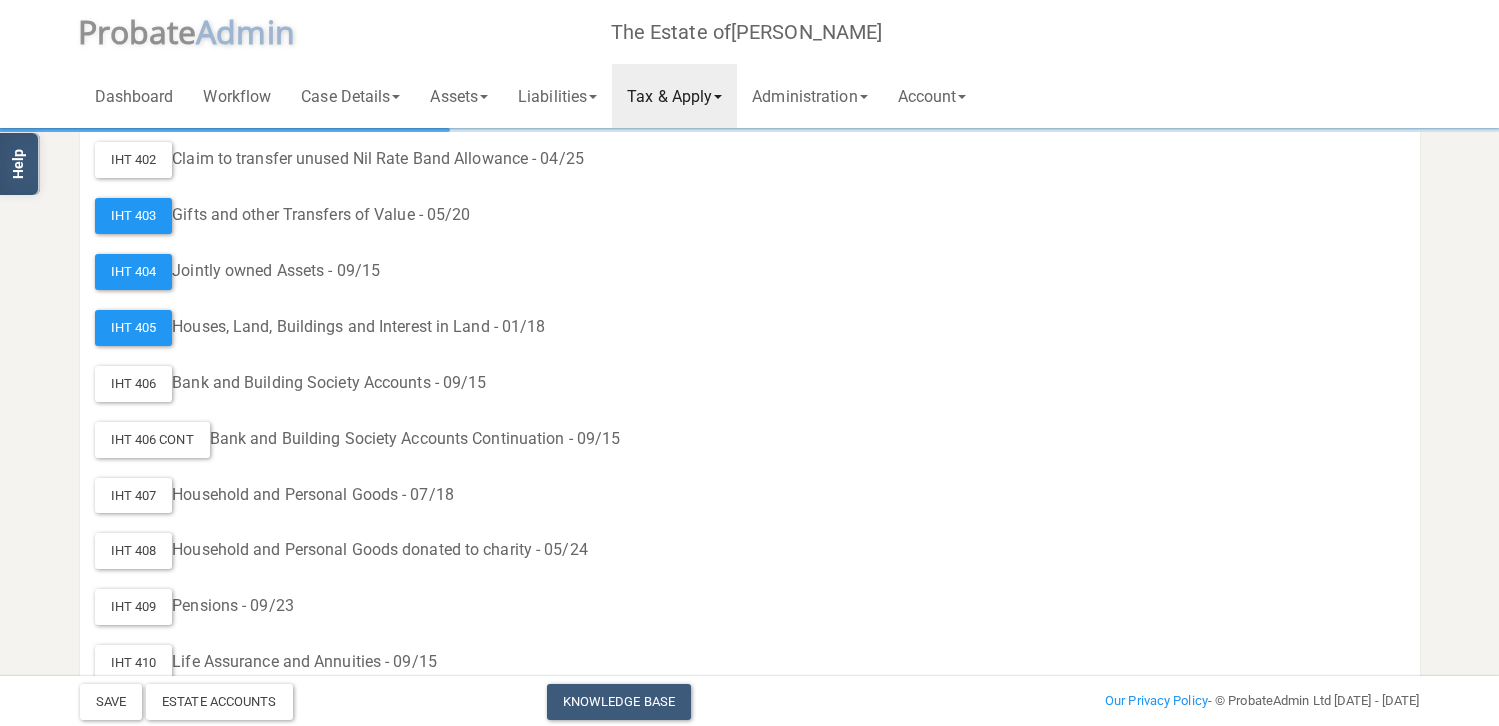 scroll, scrollTop: 600, scrollLeft: 0, axis: vertical 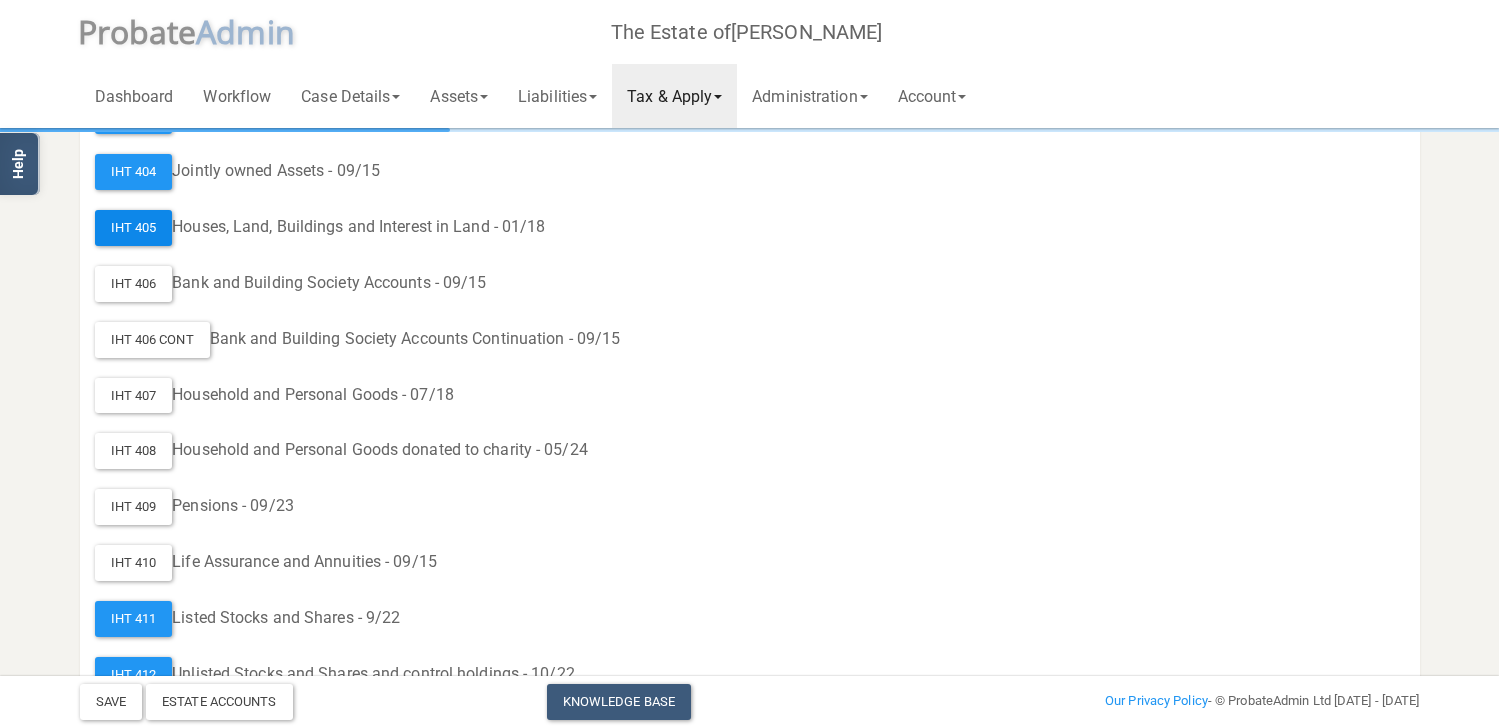 click on "IHT 405" at bounding box center (134, 228) 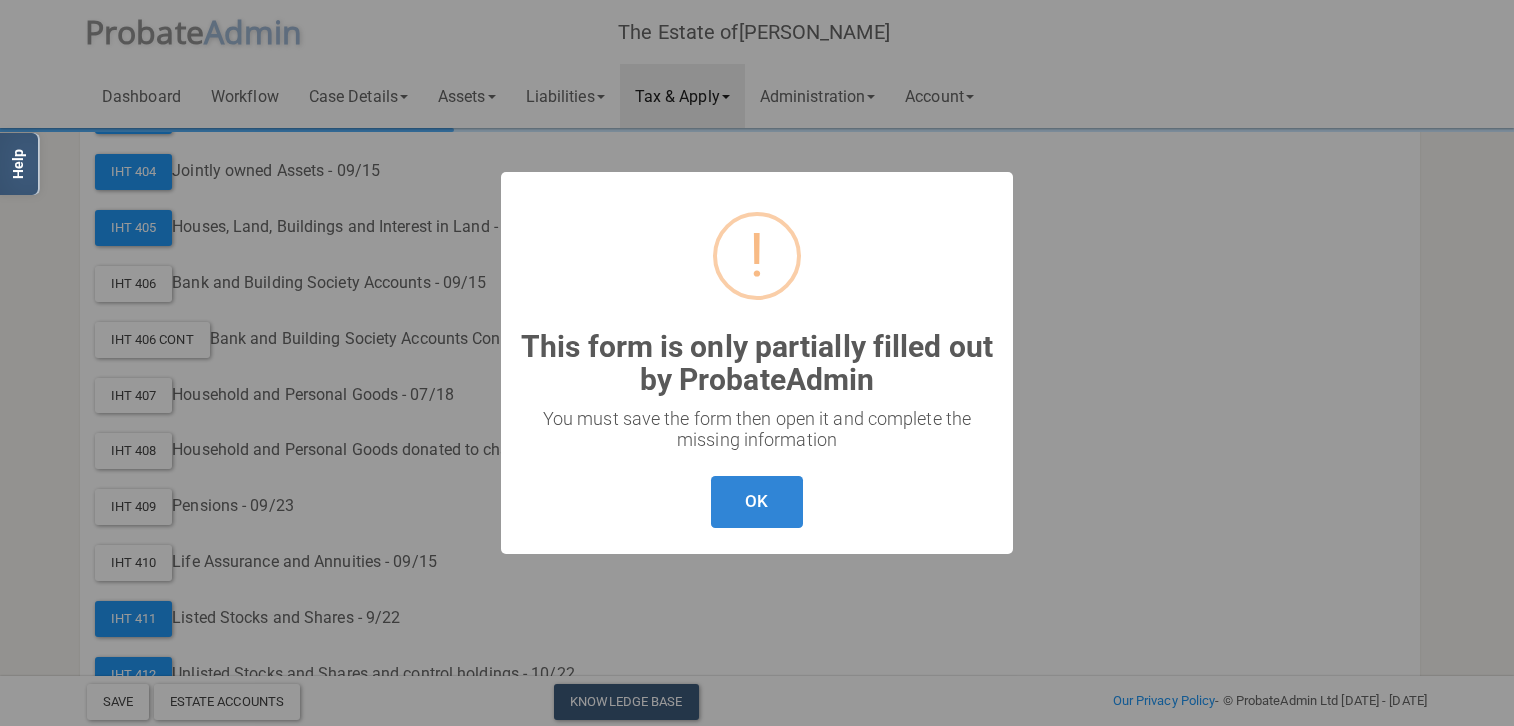 click on "? ! i     This form is only partially filled out by ProbateAdmin × You must save the form then open it and complete the missing information   OK Cancel" at bounding box center [757, 363] 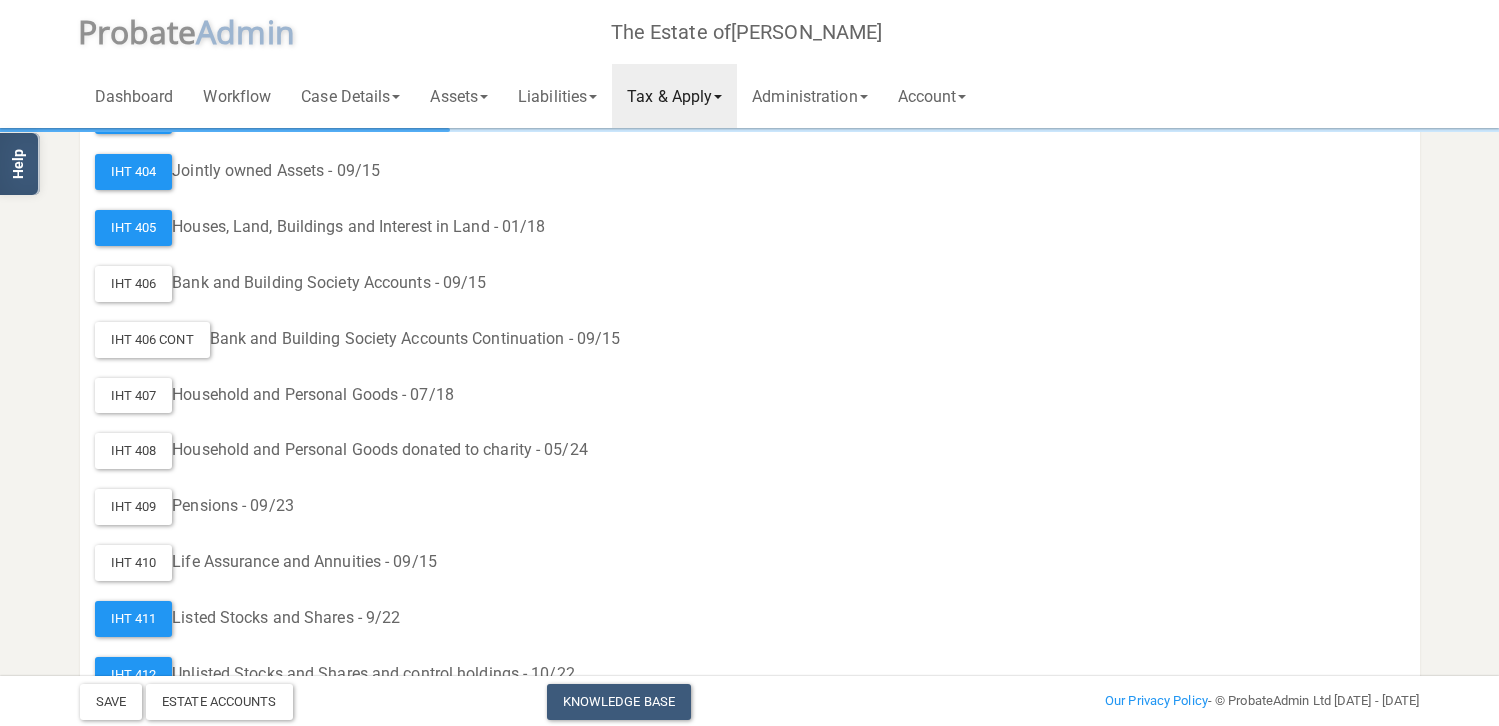 scroll, scrollTop: 400, scrollLeft: 0, axis: vertical 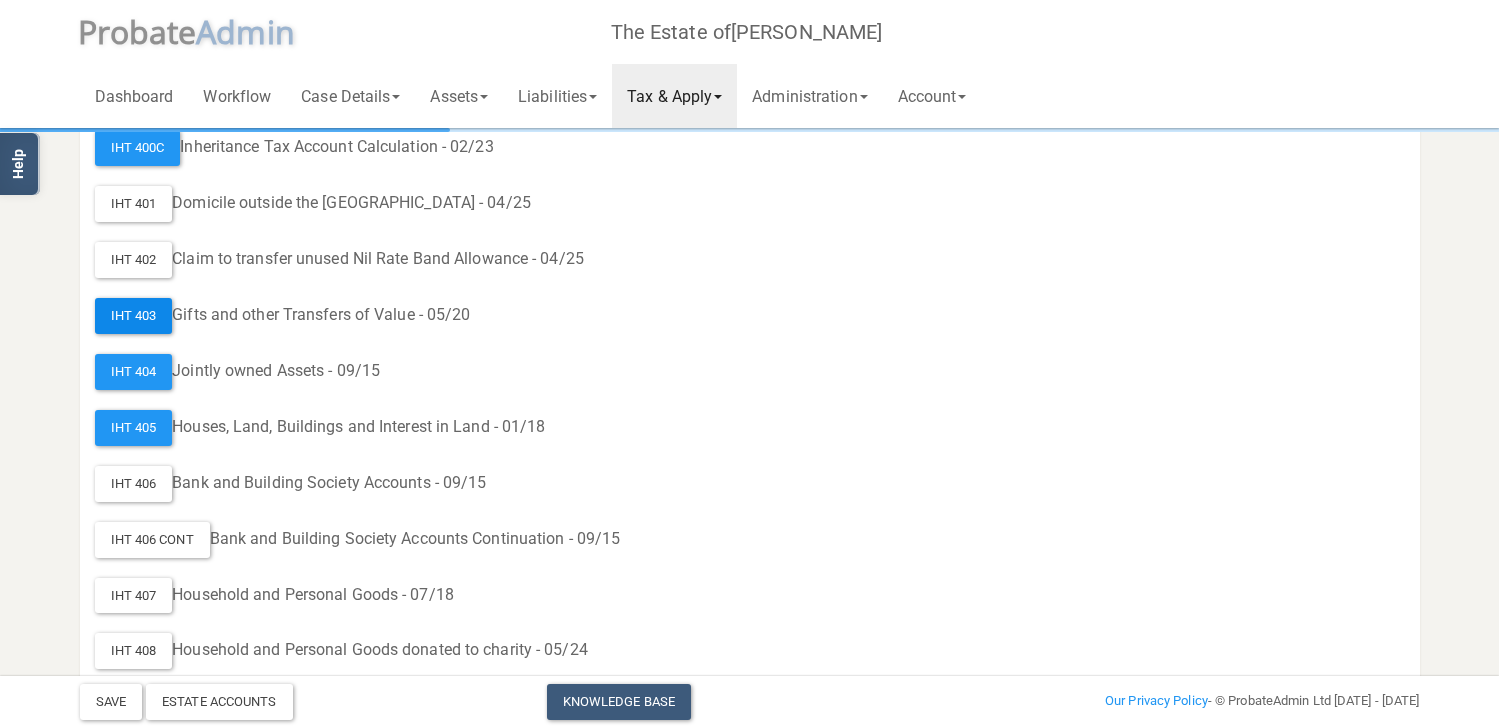 click on "IHT 403" at bounding box center (134, 316) 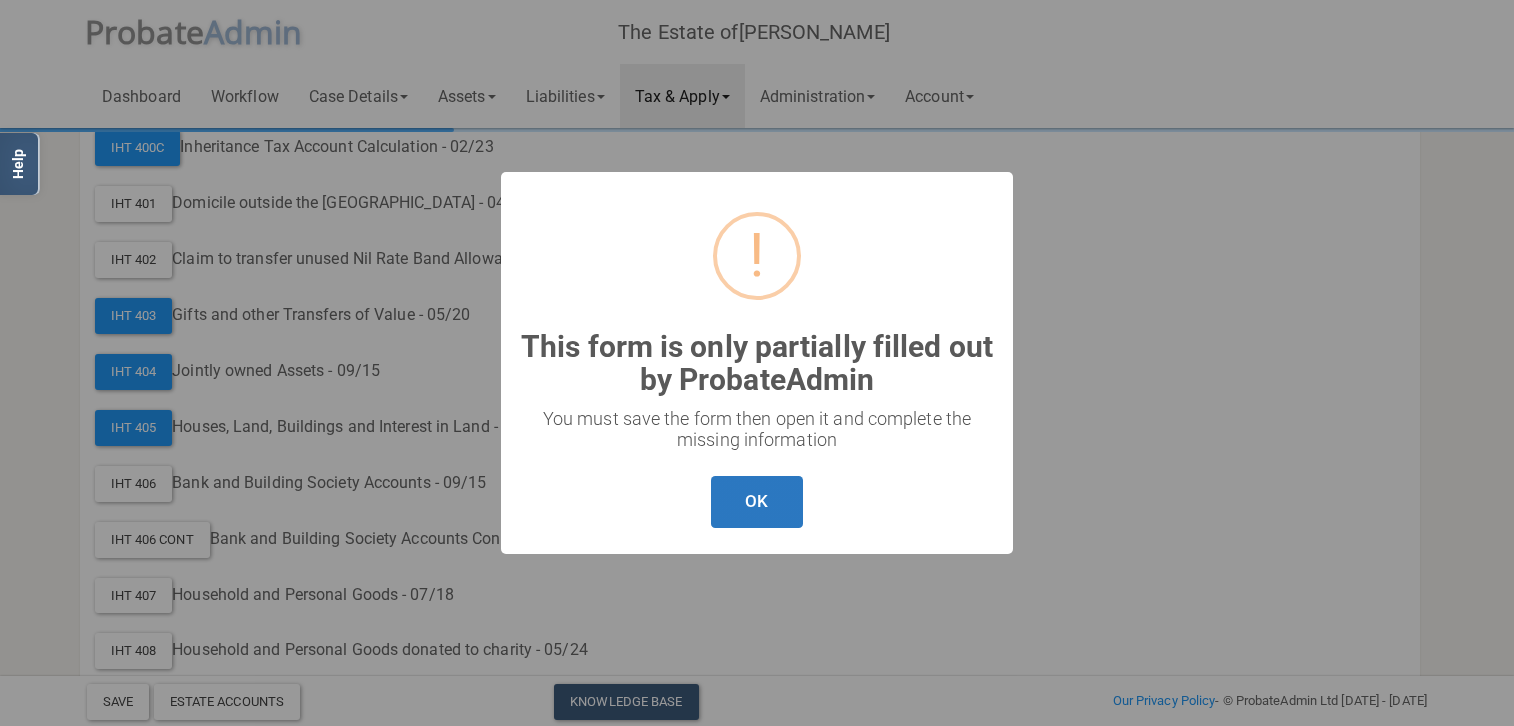 click on "OK" at bounding box center (756, 502) 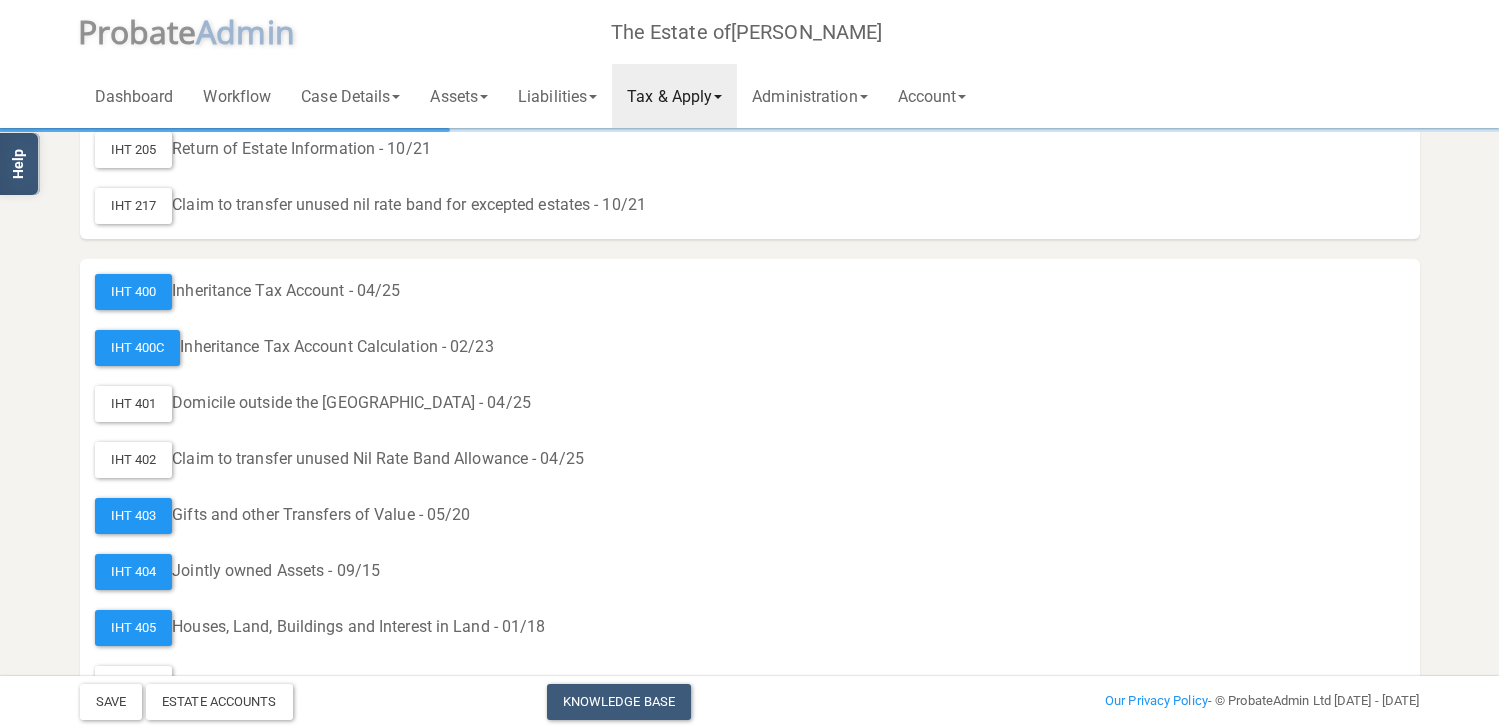 scroll, scrollTop: 300, scrollLeft: 0, axis: vertical 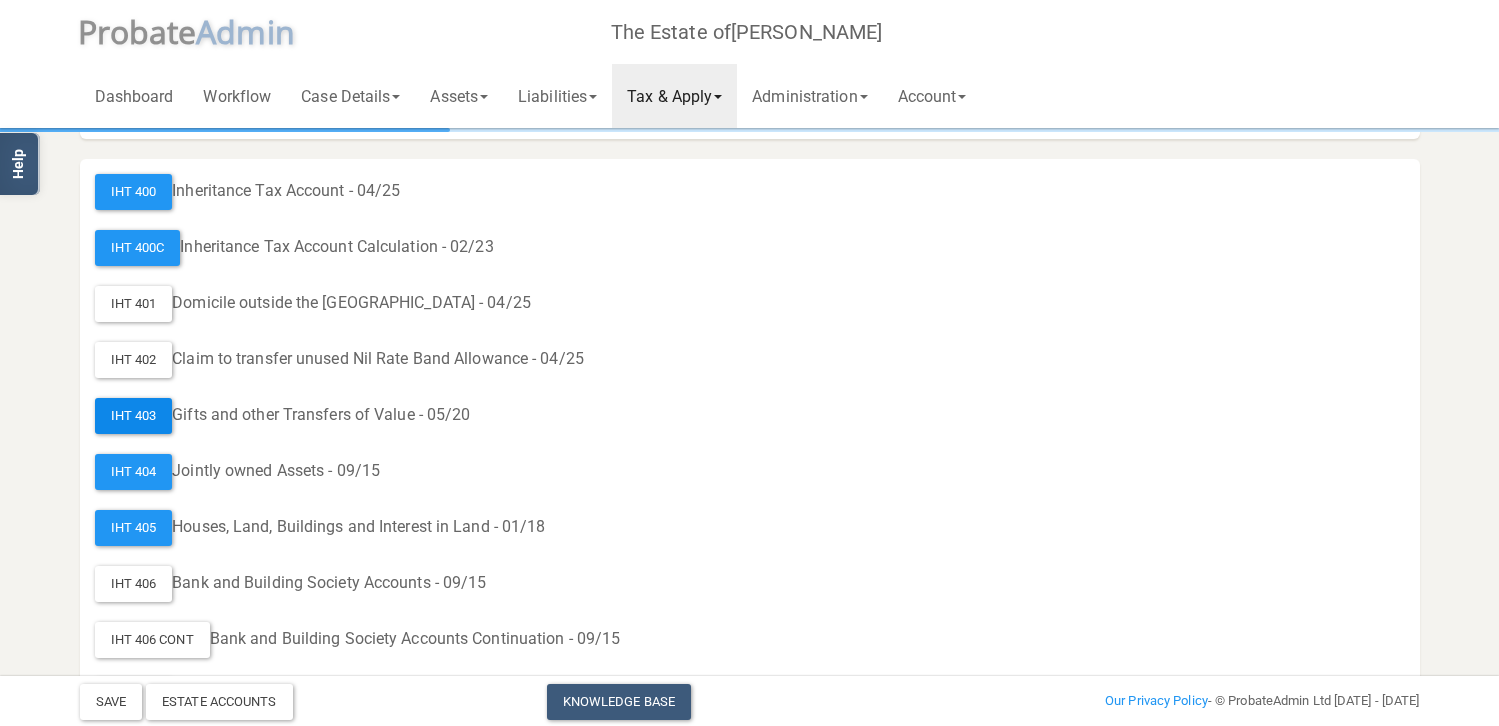 click on "IHT 403" at bounding box center (134, 416) 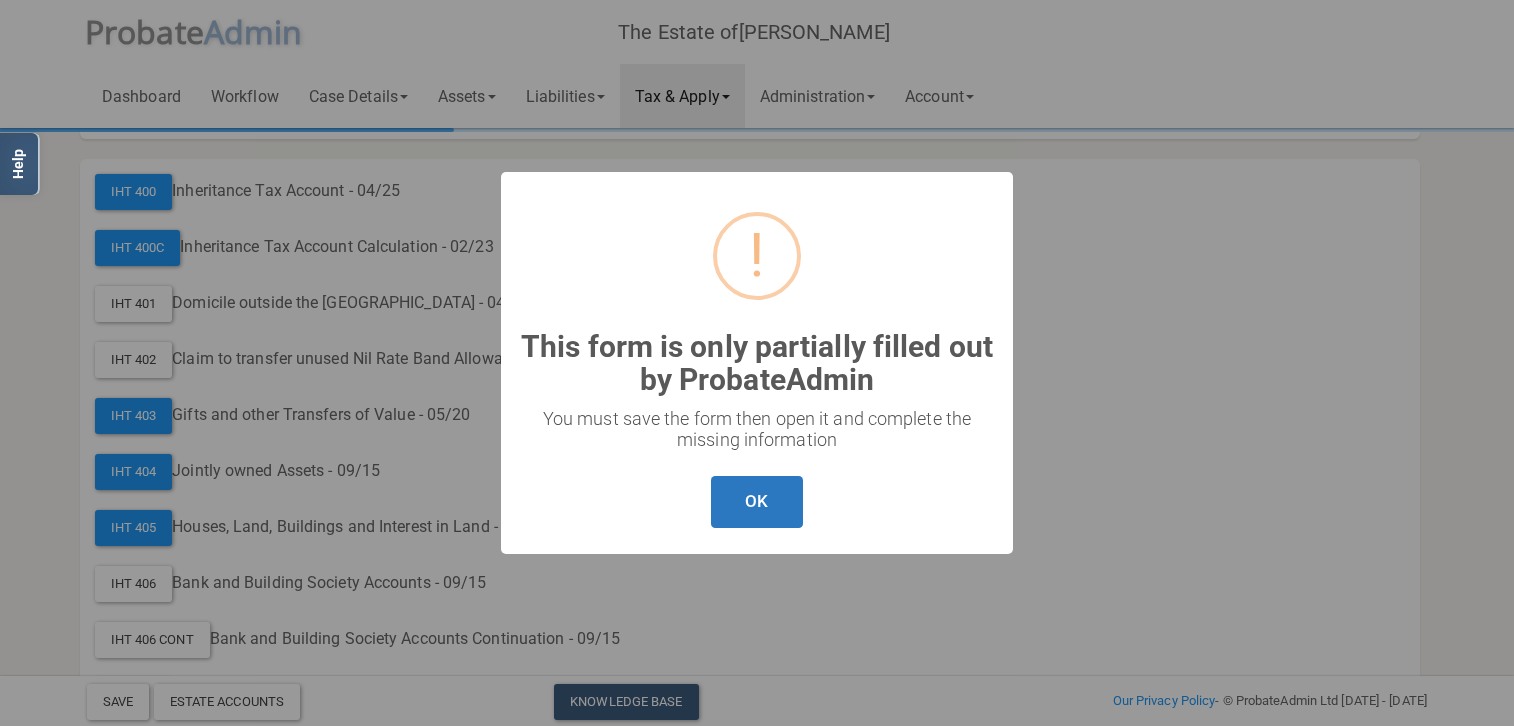 click on "OK" at bounding box center [756, 502] 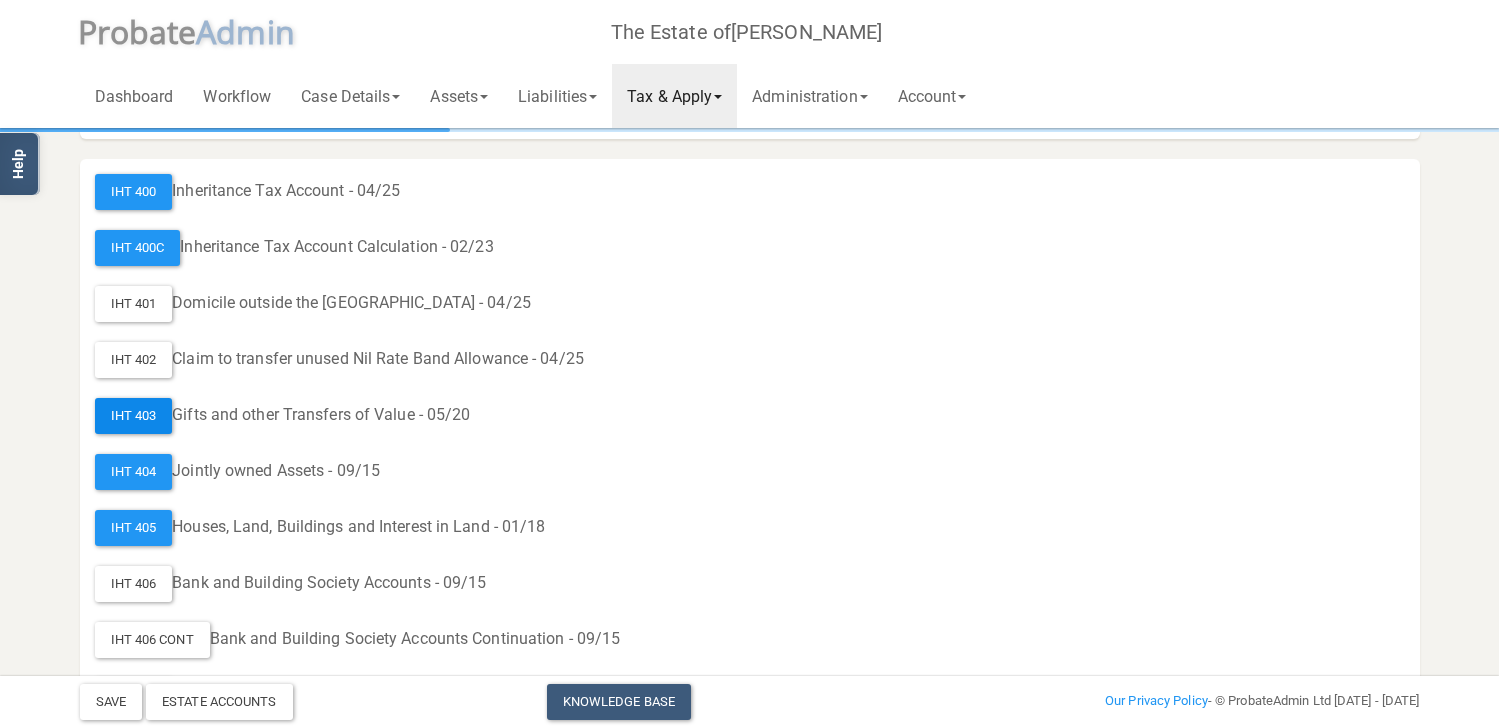 click on "IHT 403" at bounding box center [134, 416] 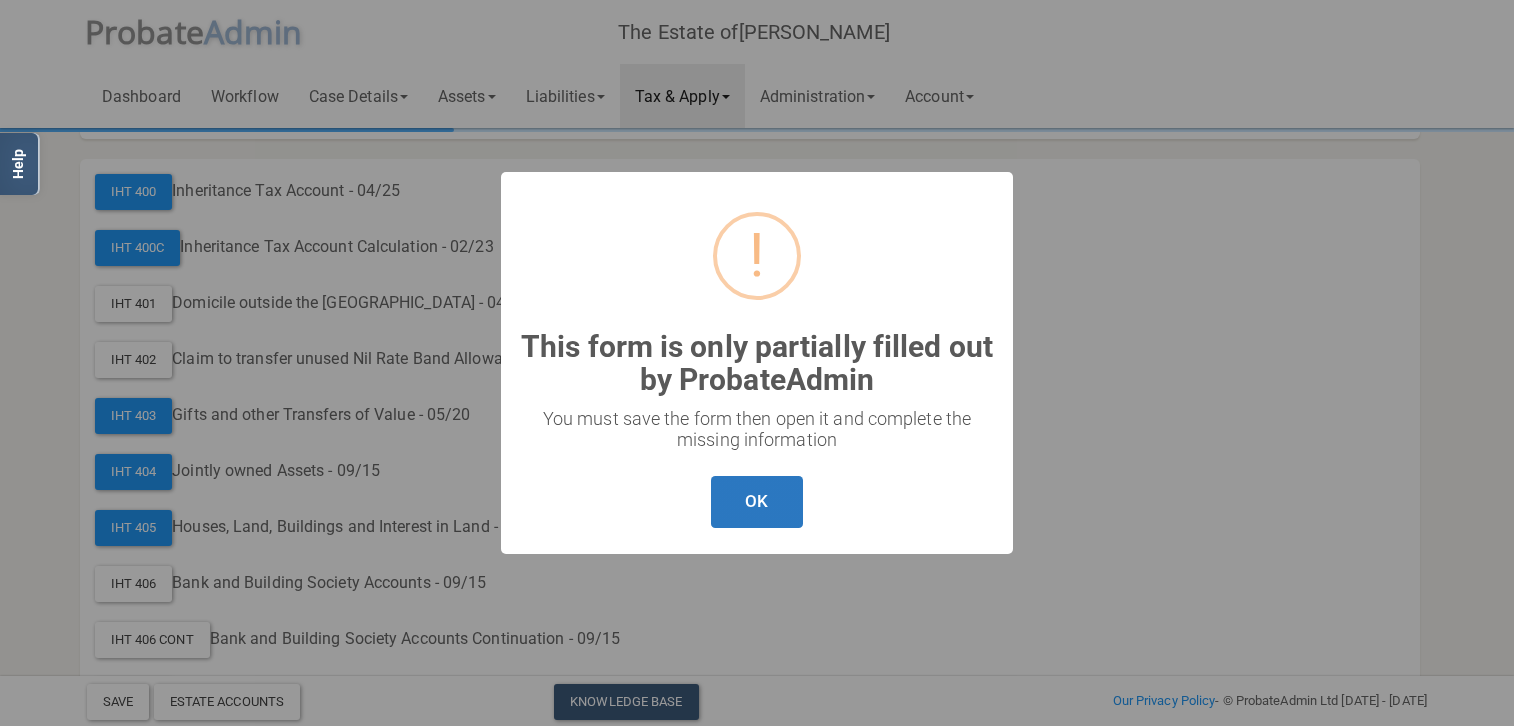 click on "OK" at bounding box center (756, 502) 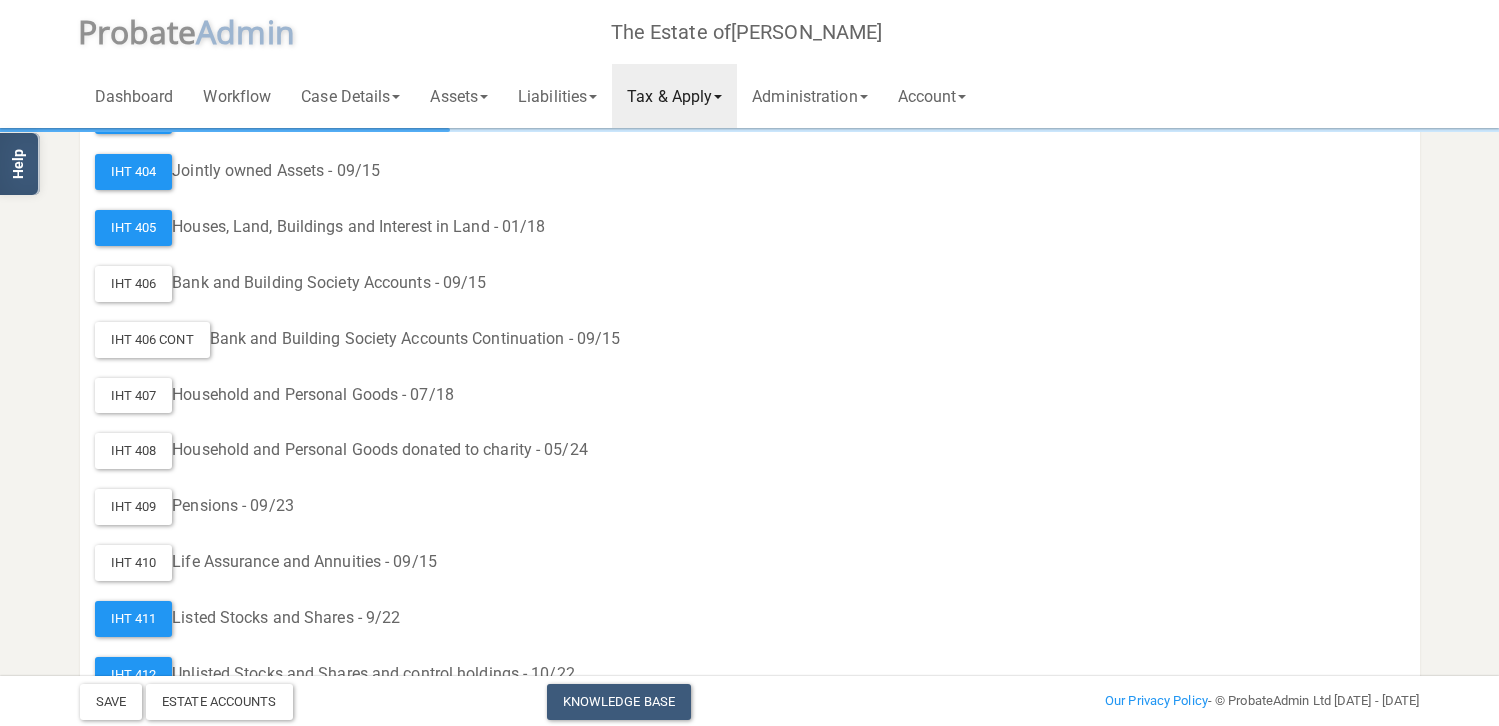scroll, scrollTop: 400, scrollLeft: 0, axis: vertical 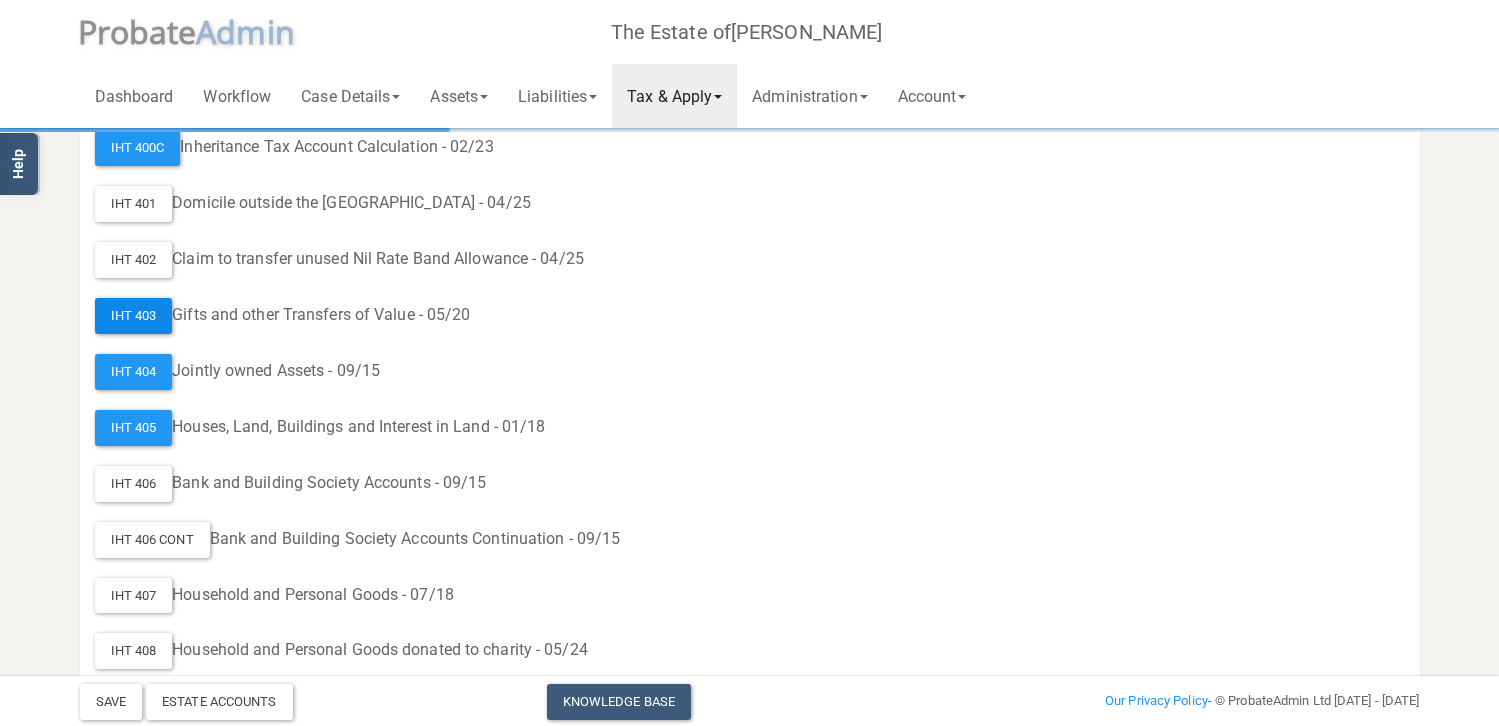 click on "IHT 403" at bounding box center [134, 316] 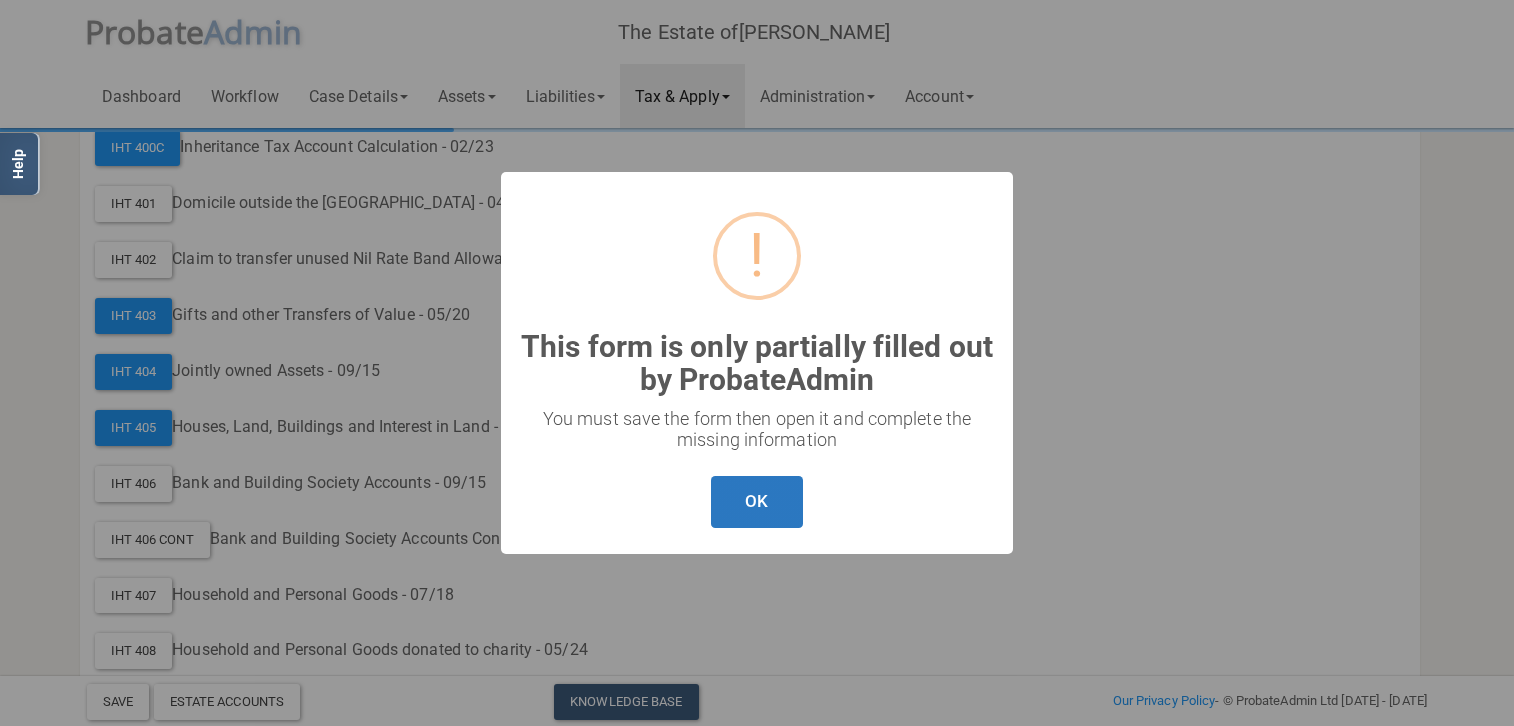 click on "OK" at bounding box center [756, 502] 